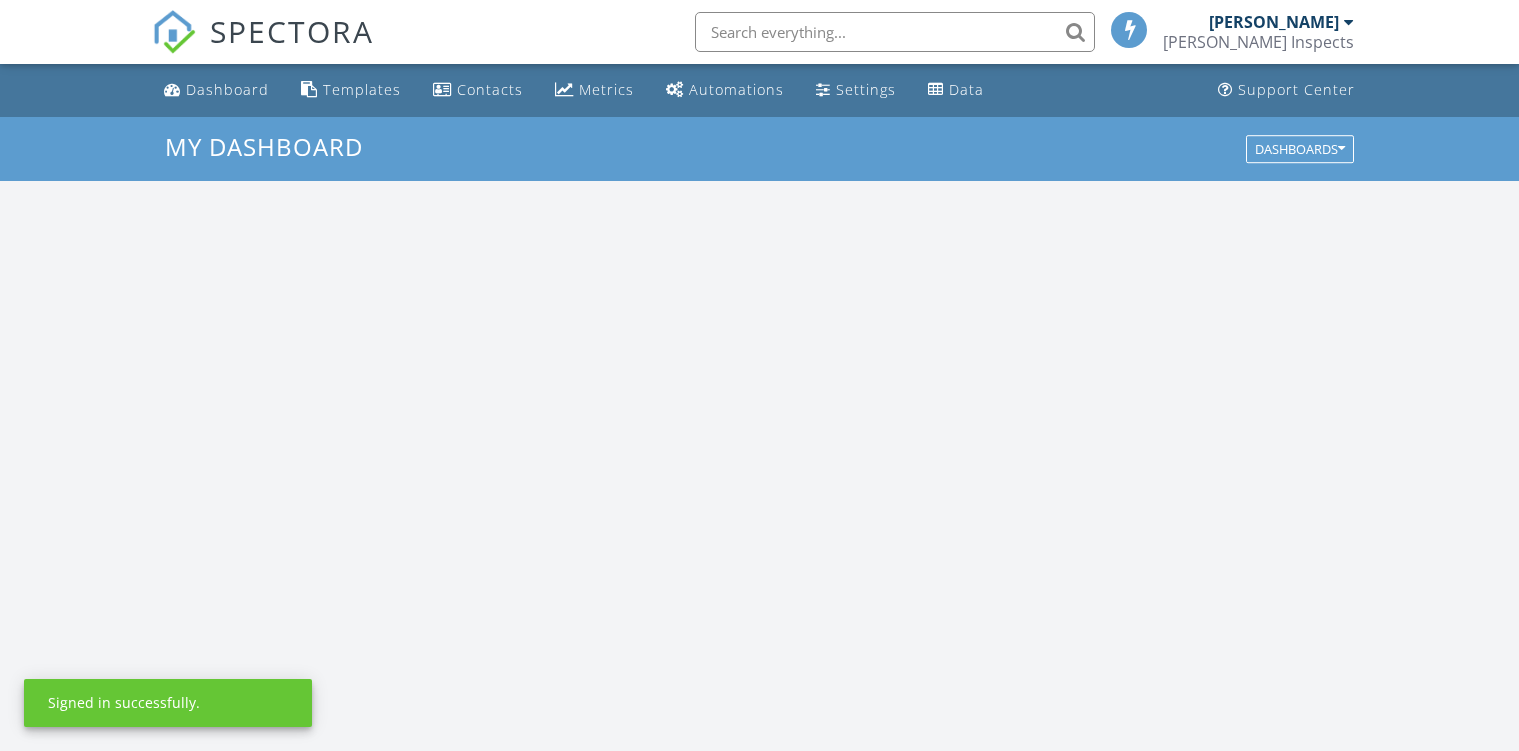scroll, scrollTop: 0, scrollLeft: 0, axis: both 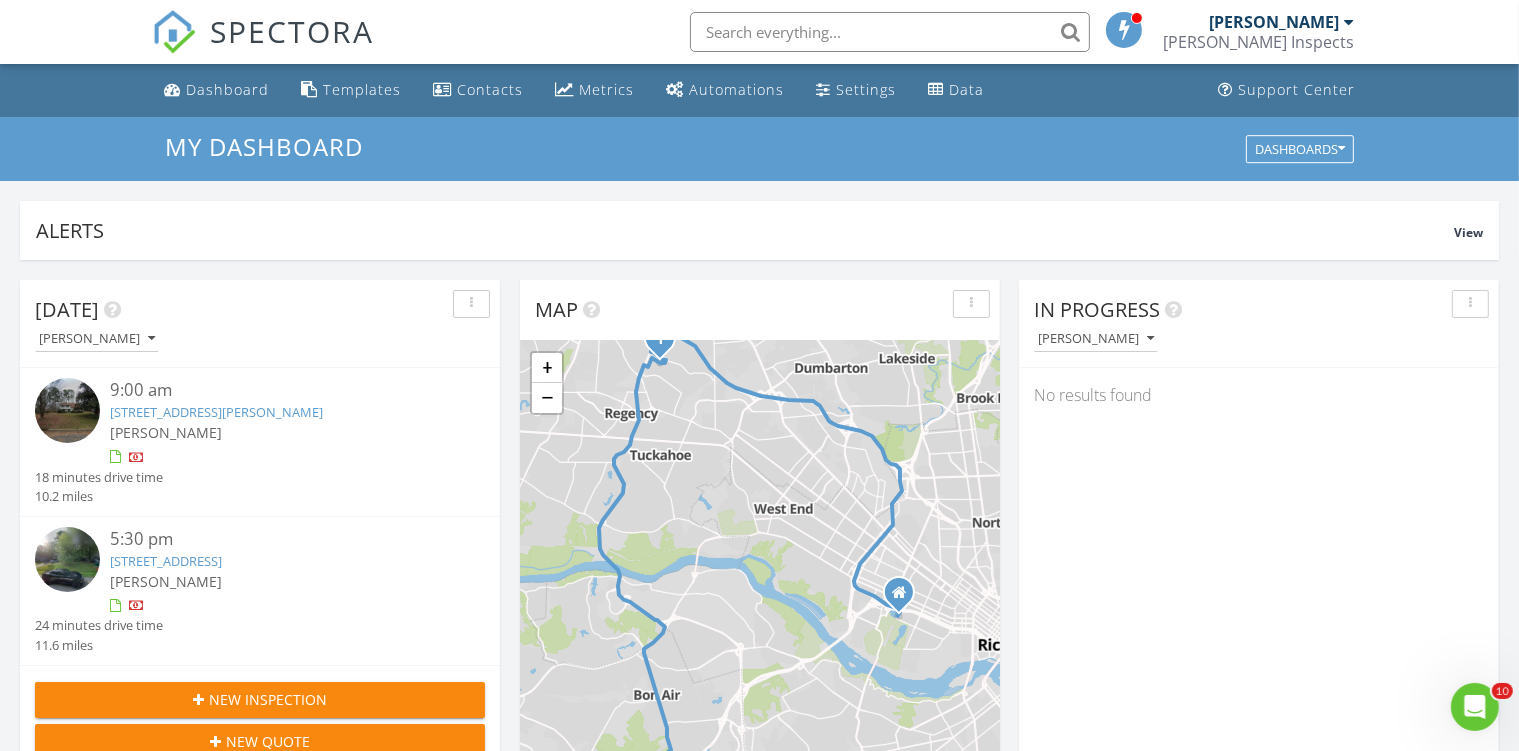 click on "New Inspection" at bounding box center [260, 699] 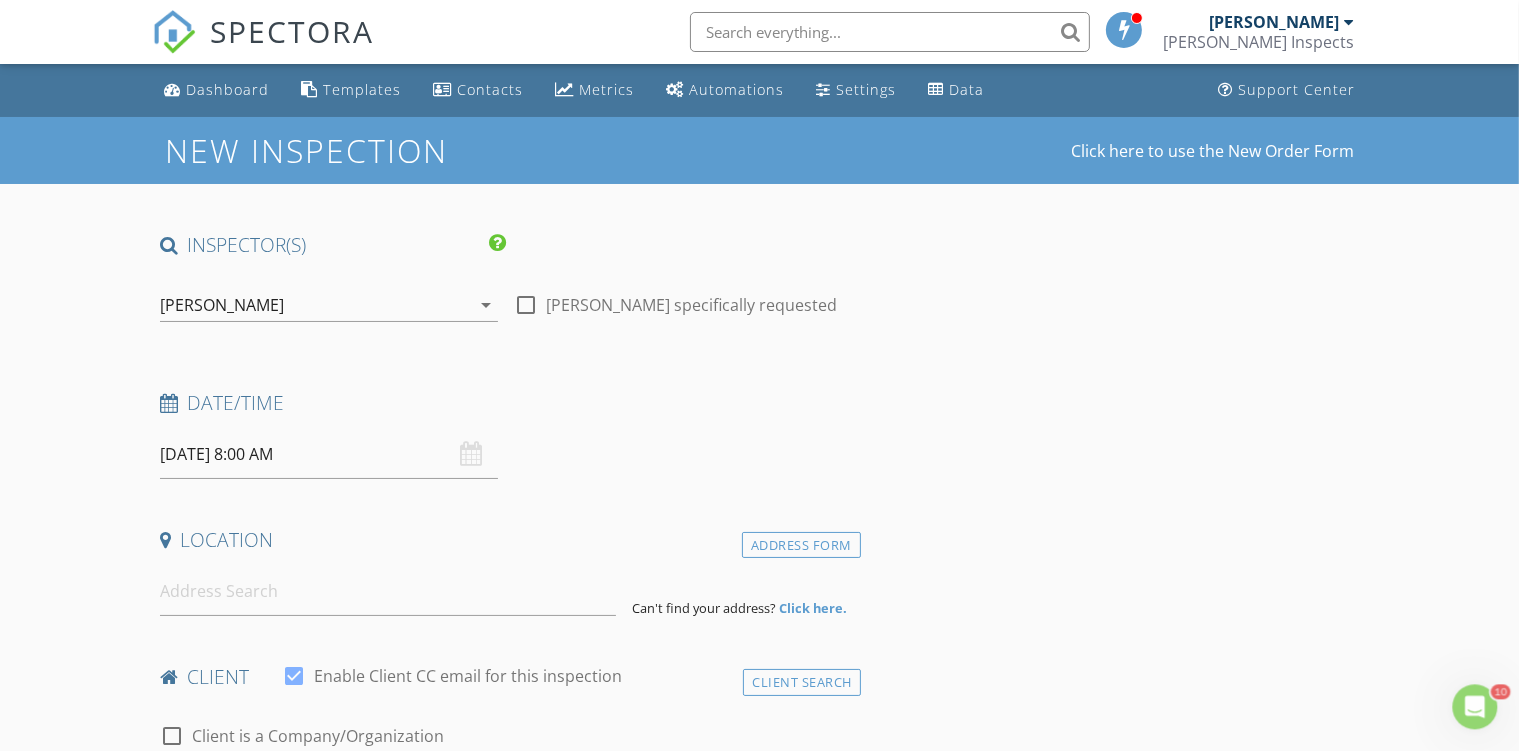 scroll, scrollTop: 0, scrollLeft: 0, axis: both 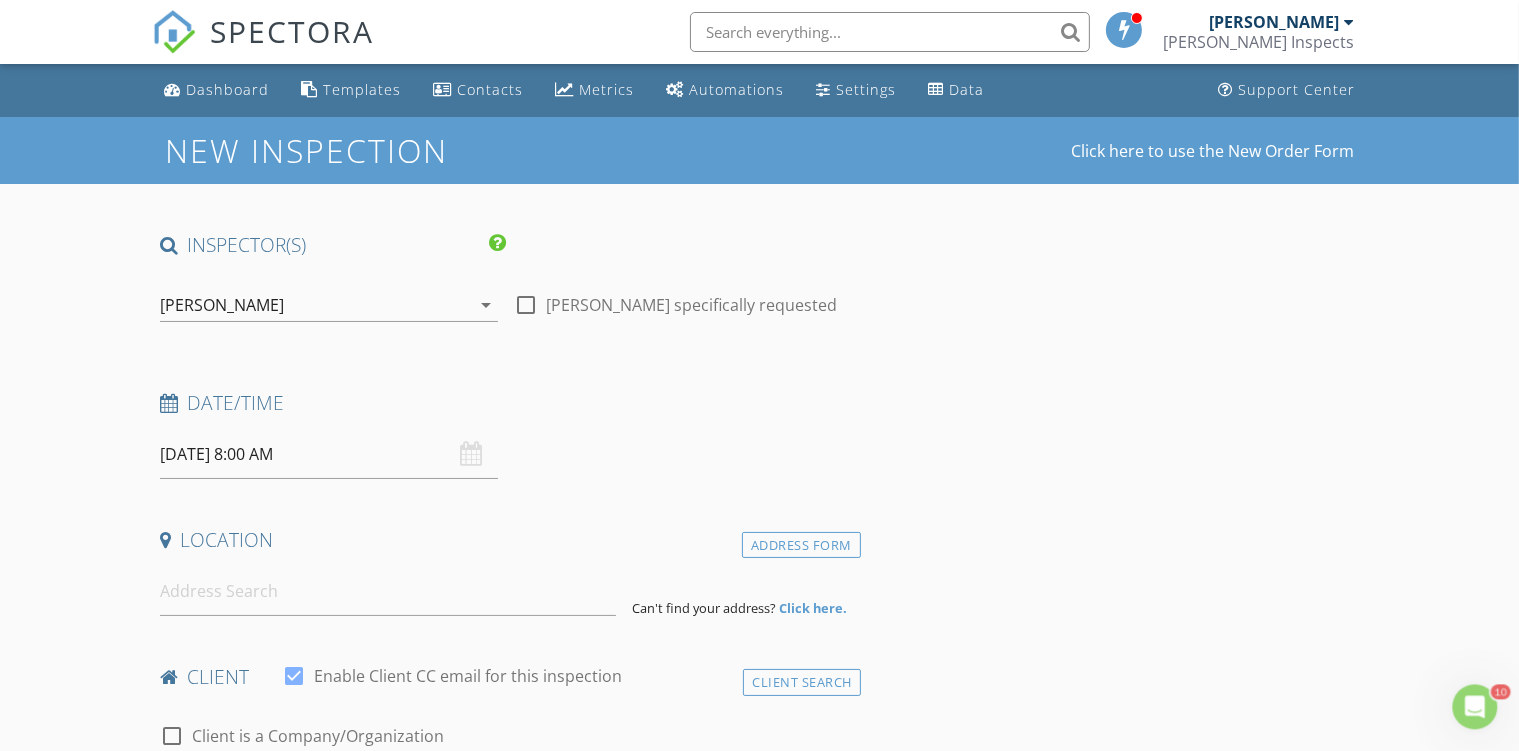 click on "07/29/2025 8:00 AM" at bounding box center (329, 454) 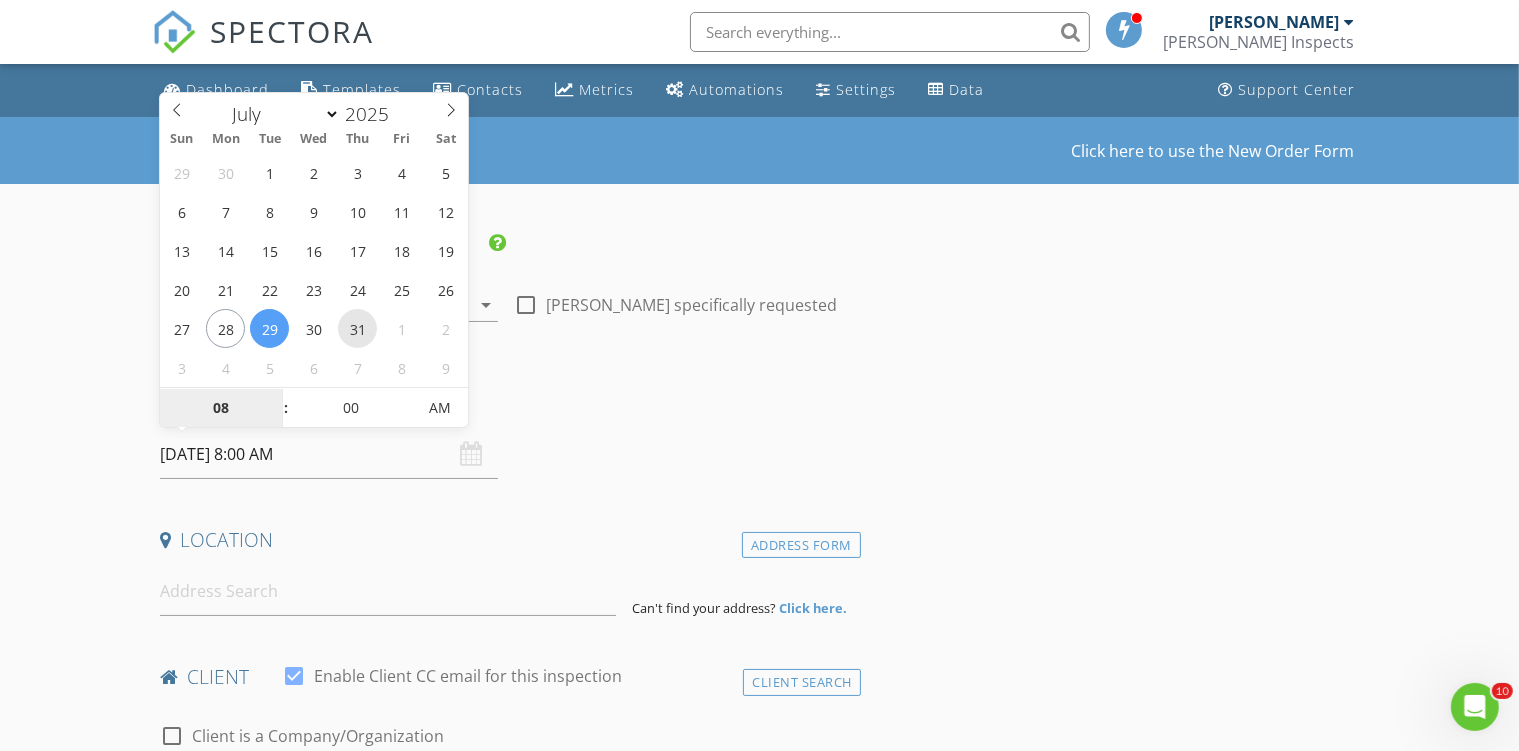 type on "07/31/2025 8:00 AM" 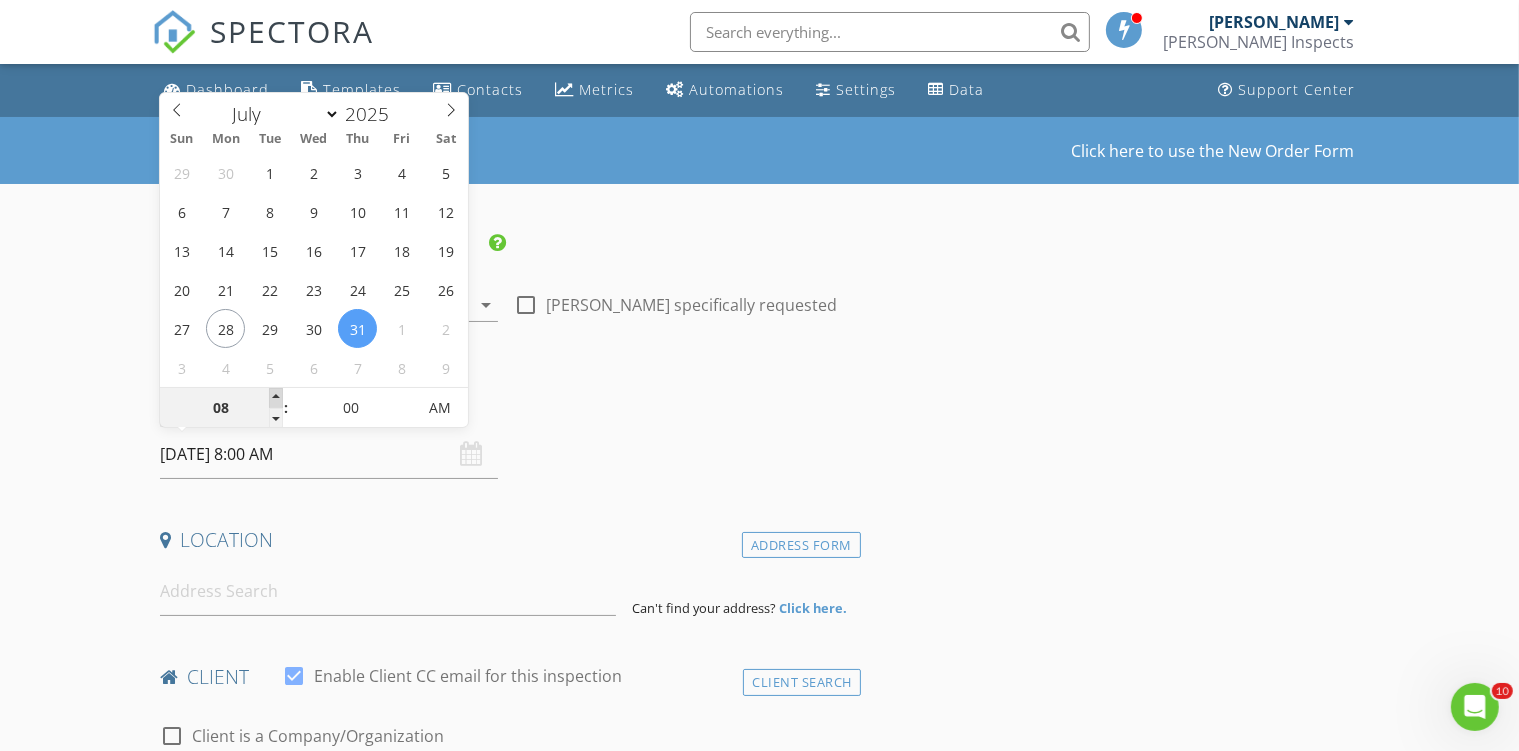 type on "09" 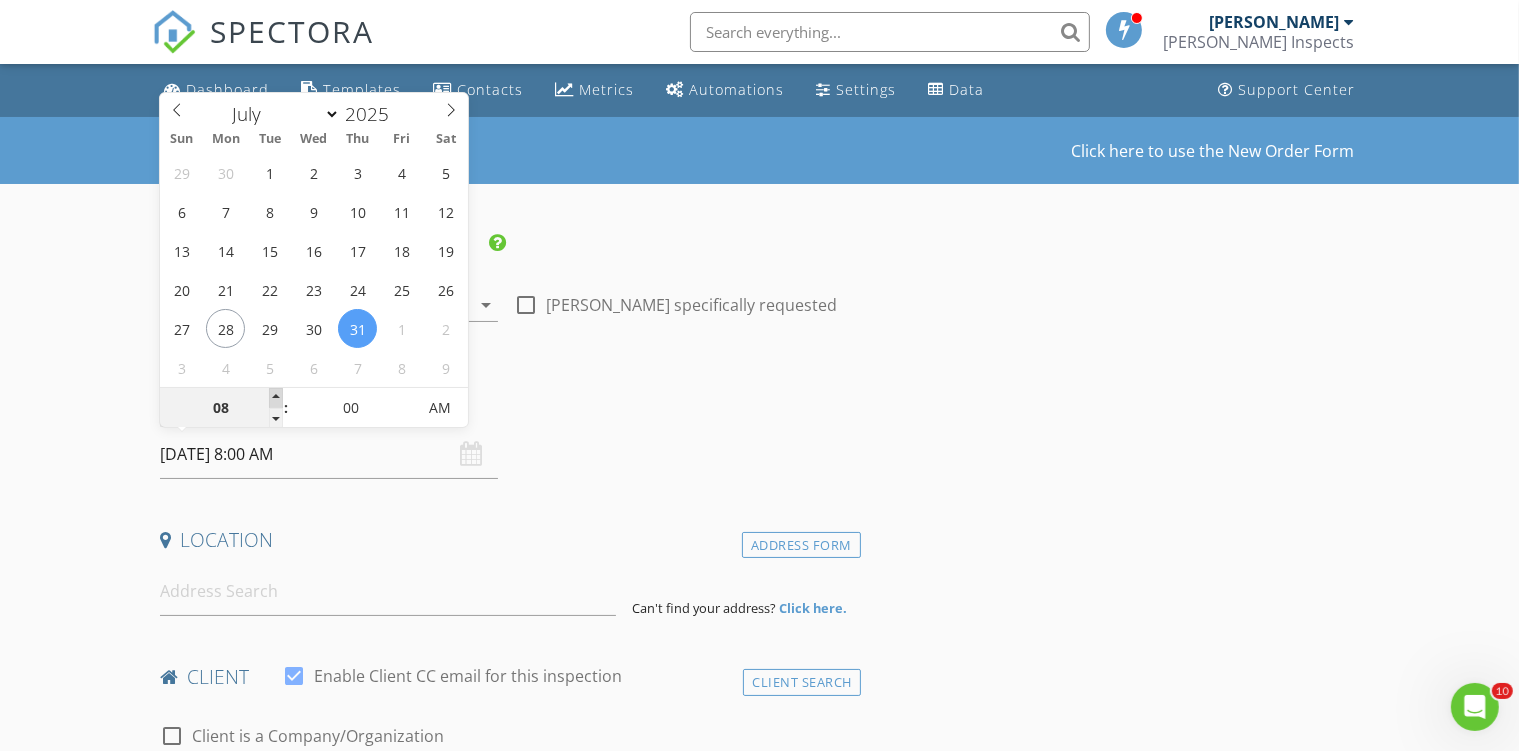 type on "07/31/2025 9:00 AM" 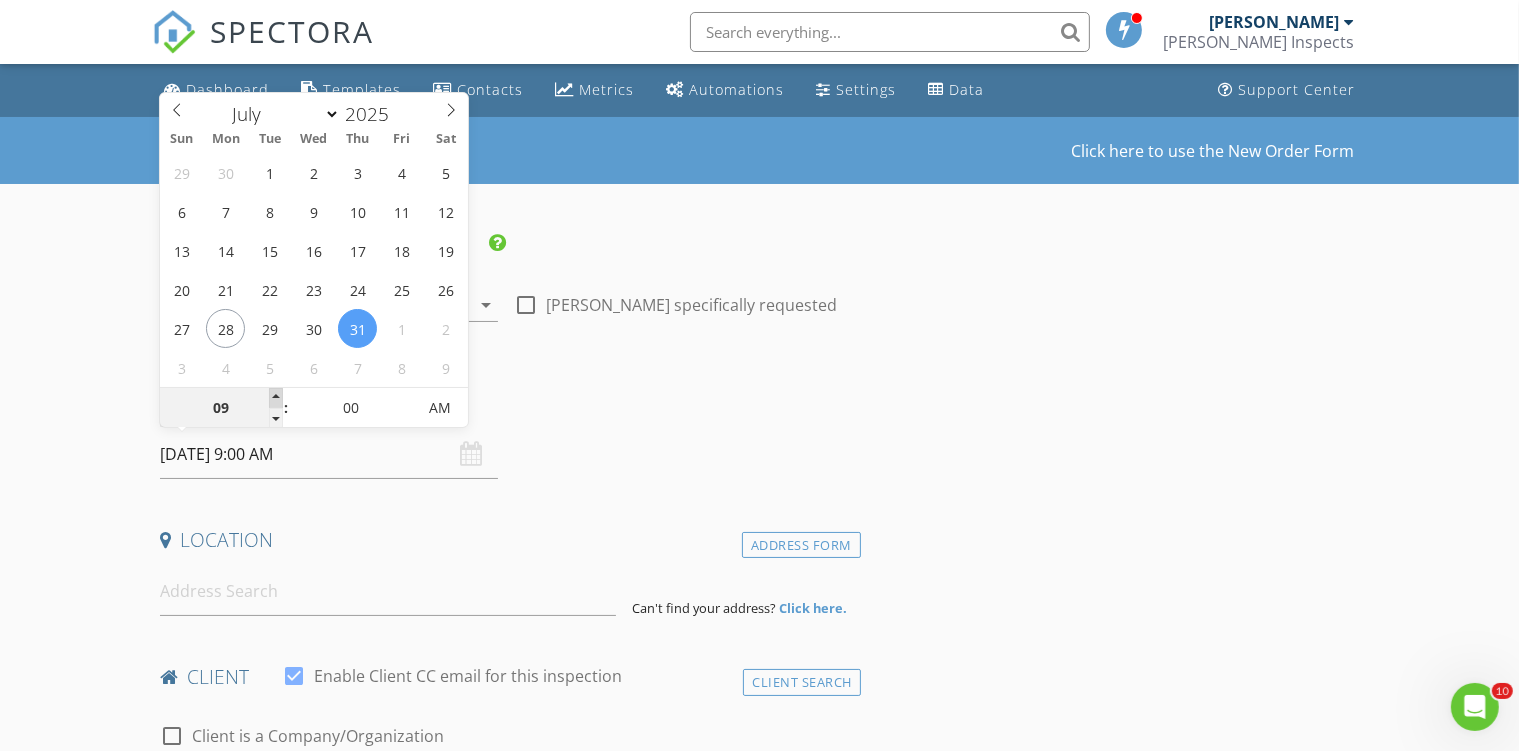 click at bounding box center (276, 398) 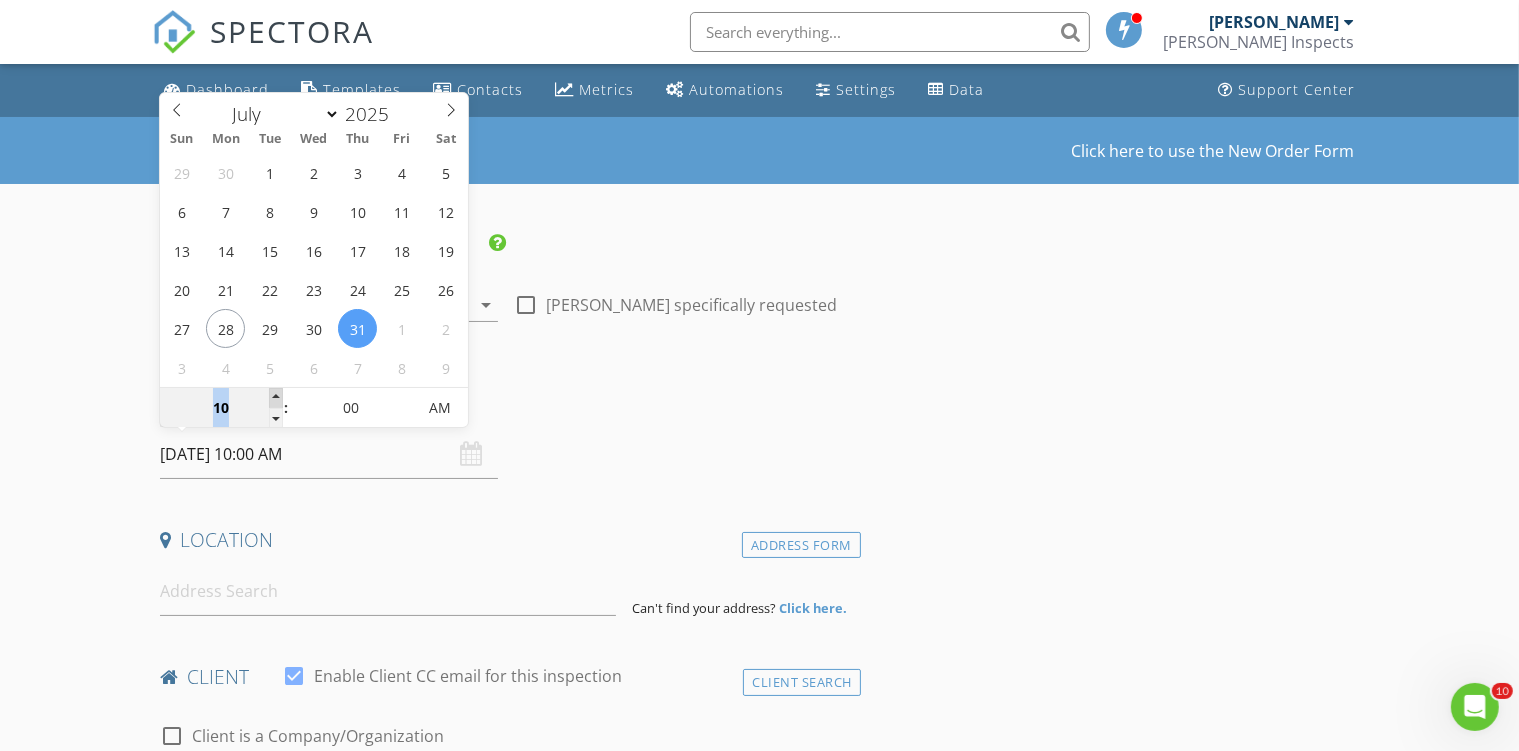 click at bounding box center (276, 398) 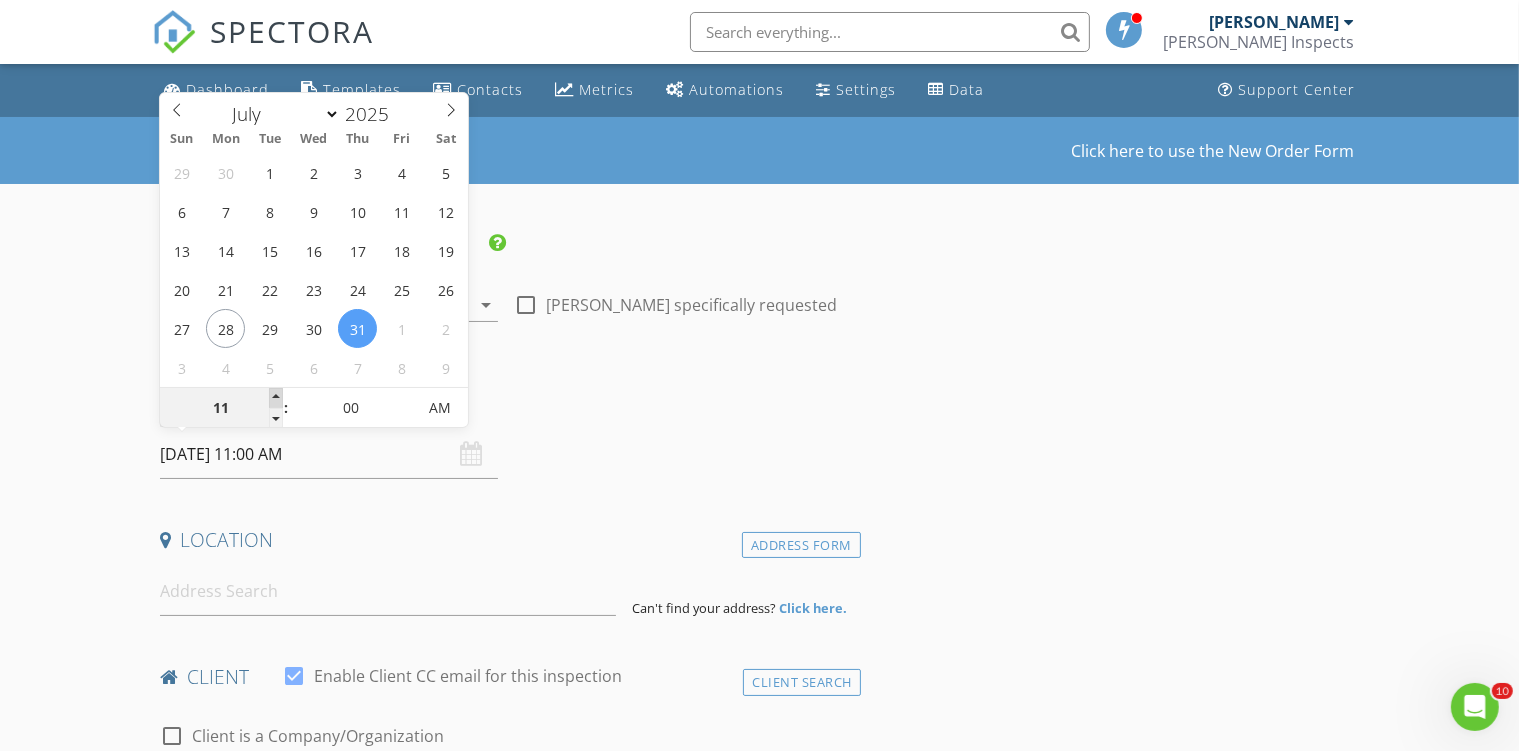 click at bounding box center [276, 398] 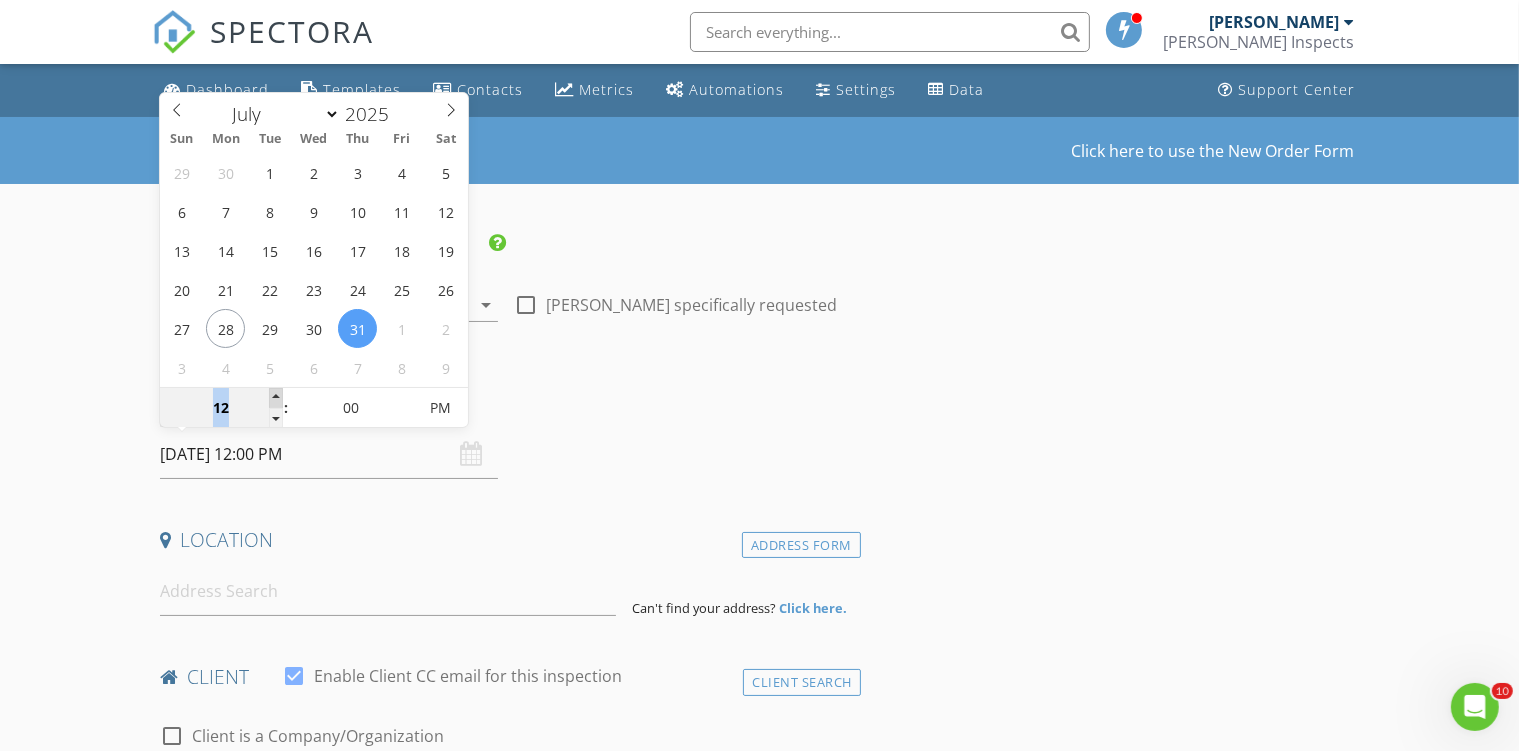click at bounding box center [276, 398] 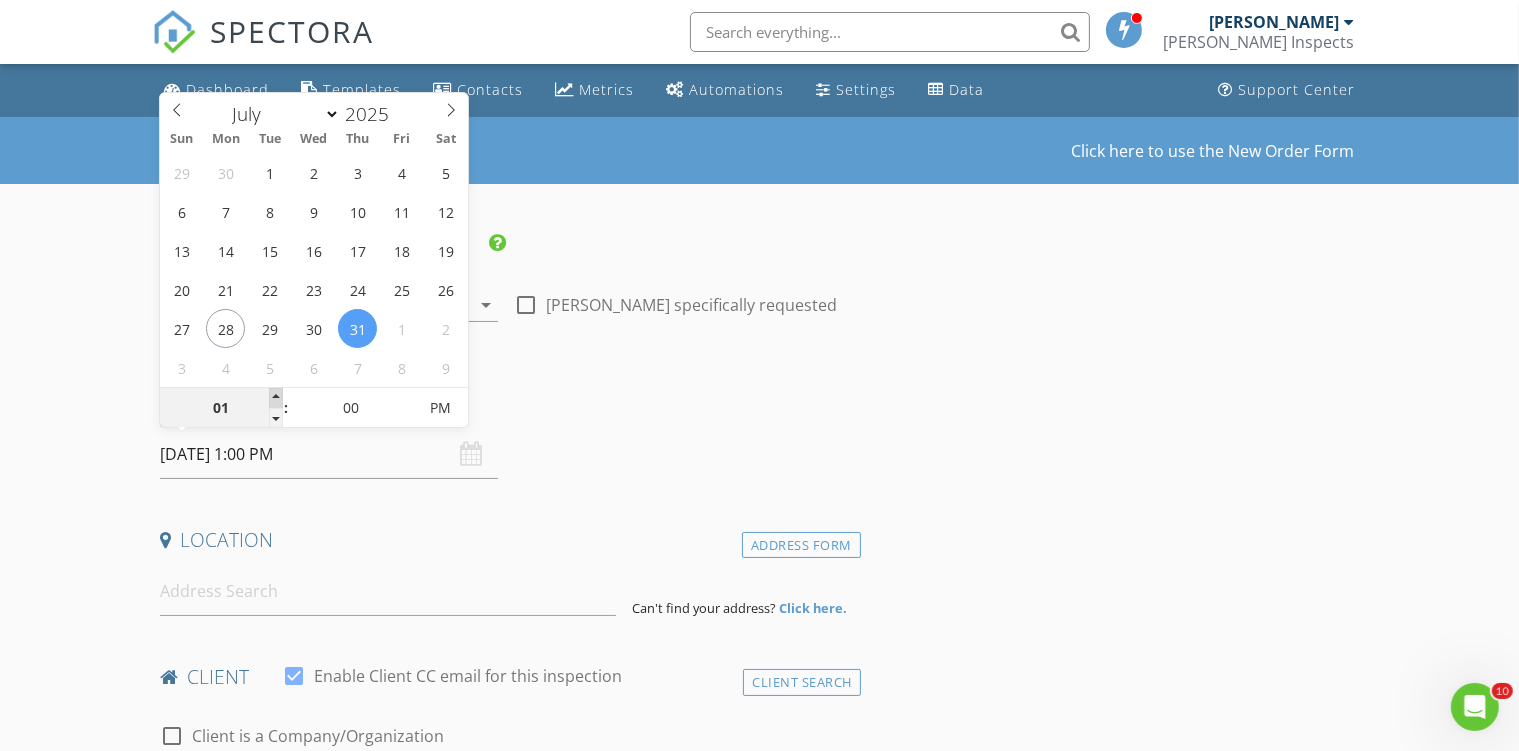 click at bounding box center [276, 398] 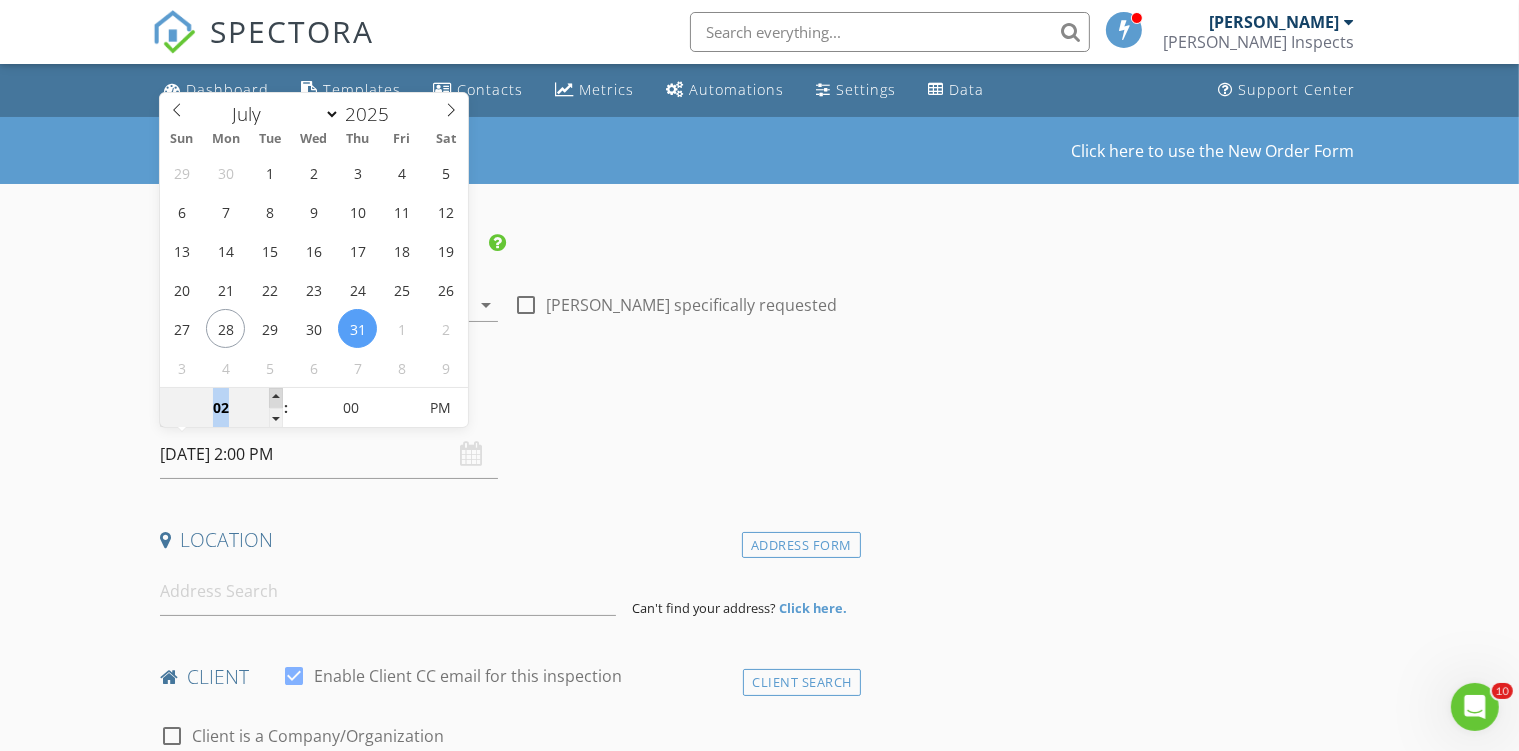 click at bounding box center (276, 398) 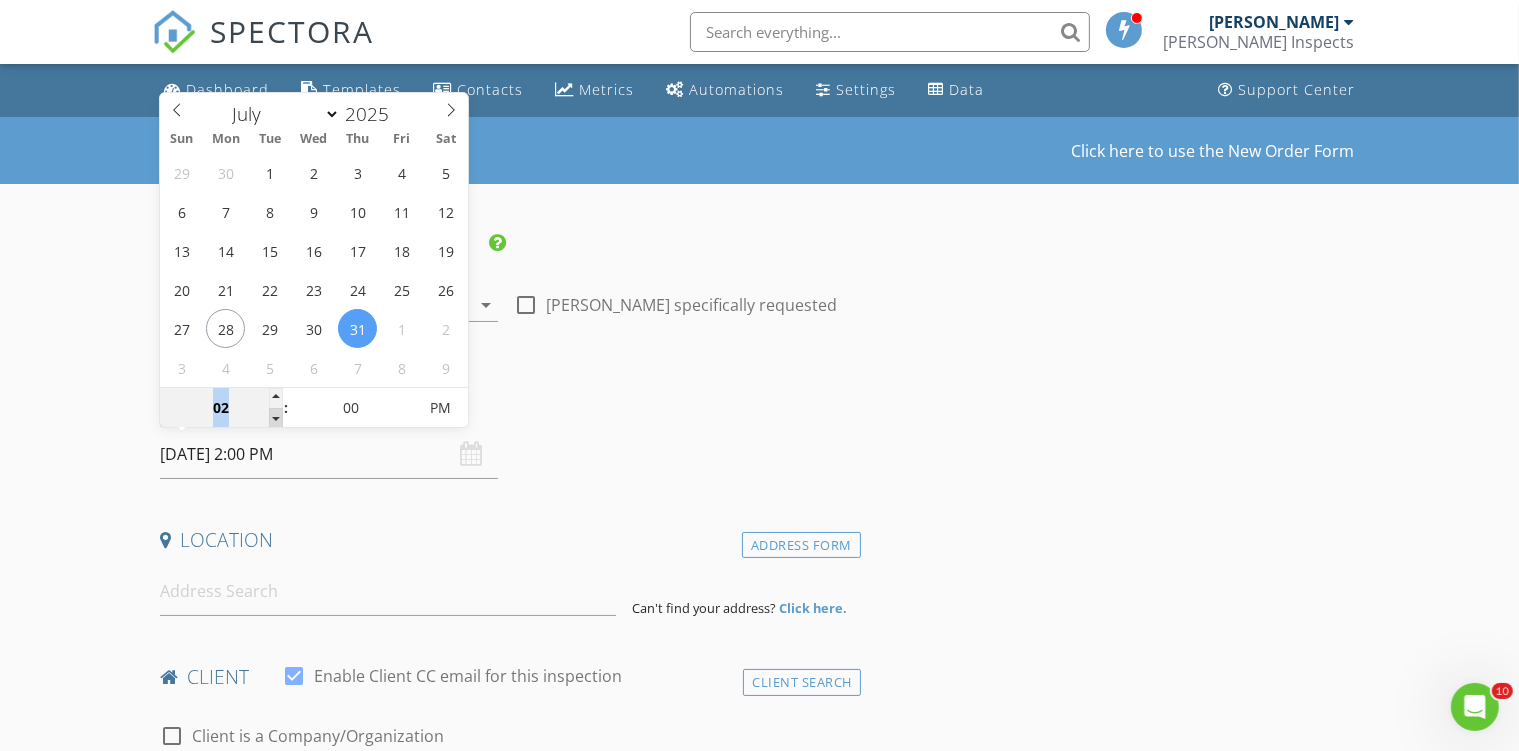 type on "01" 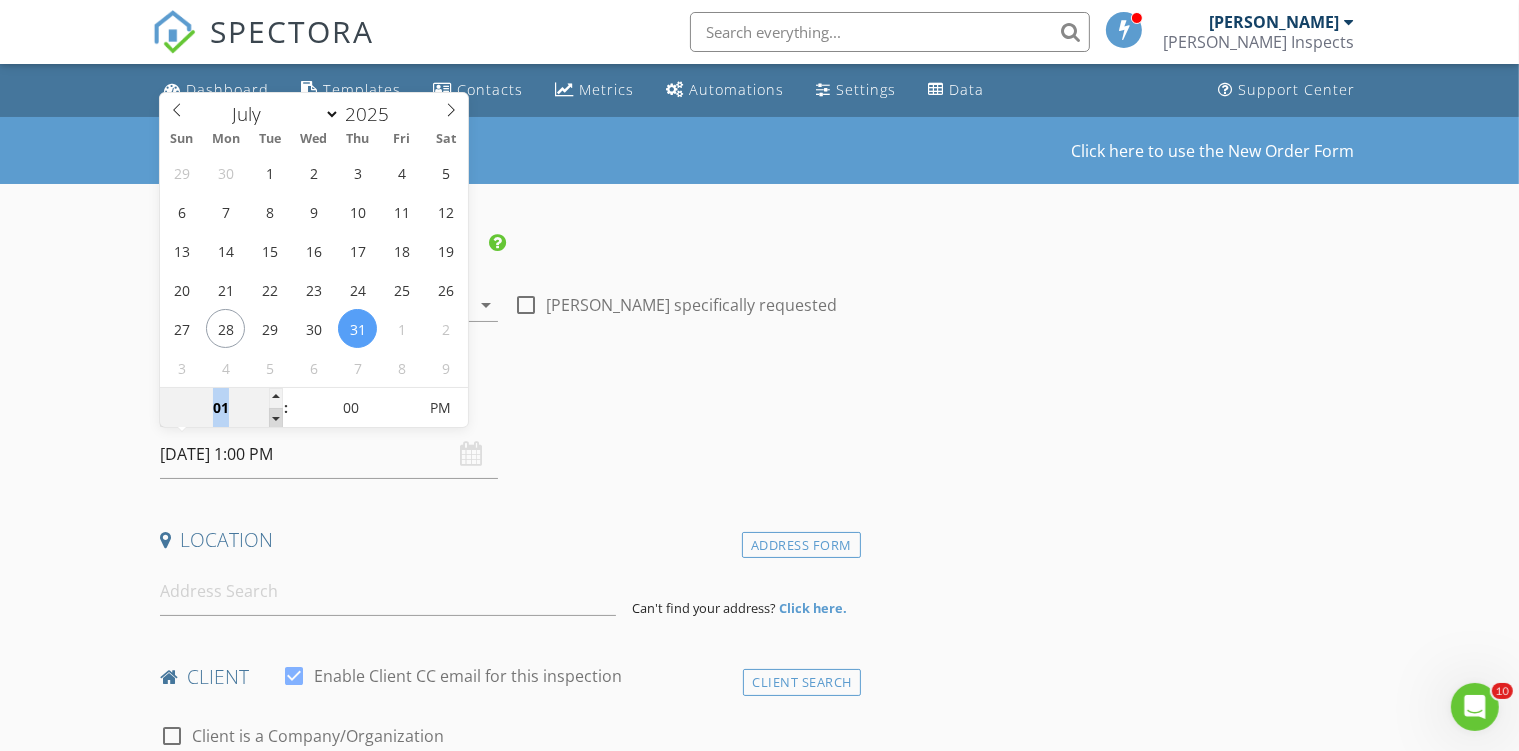 click at bounding box center (276, 418) 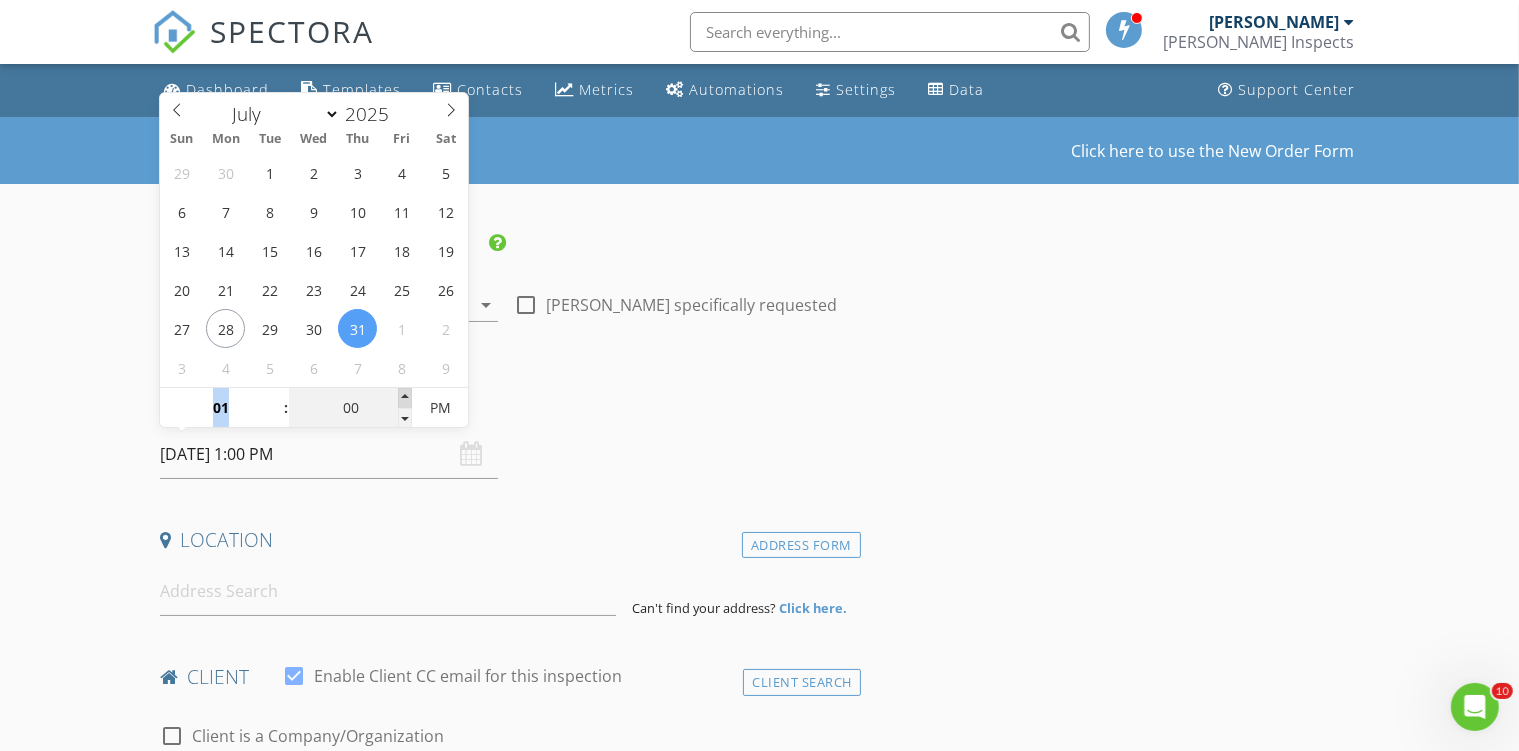 type on "05" 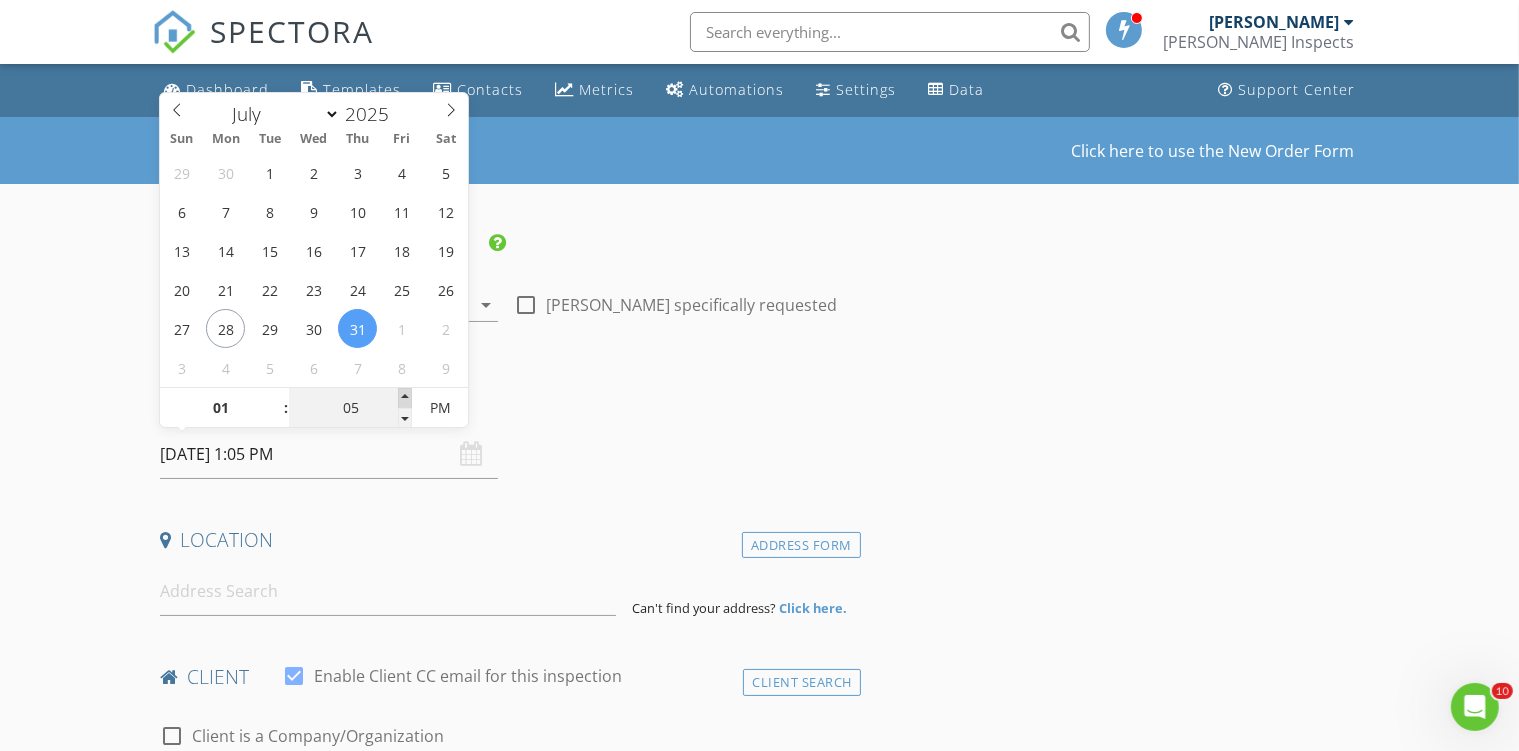 click at bounding box center [405, 398] 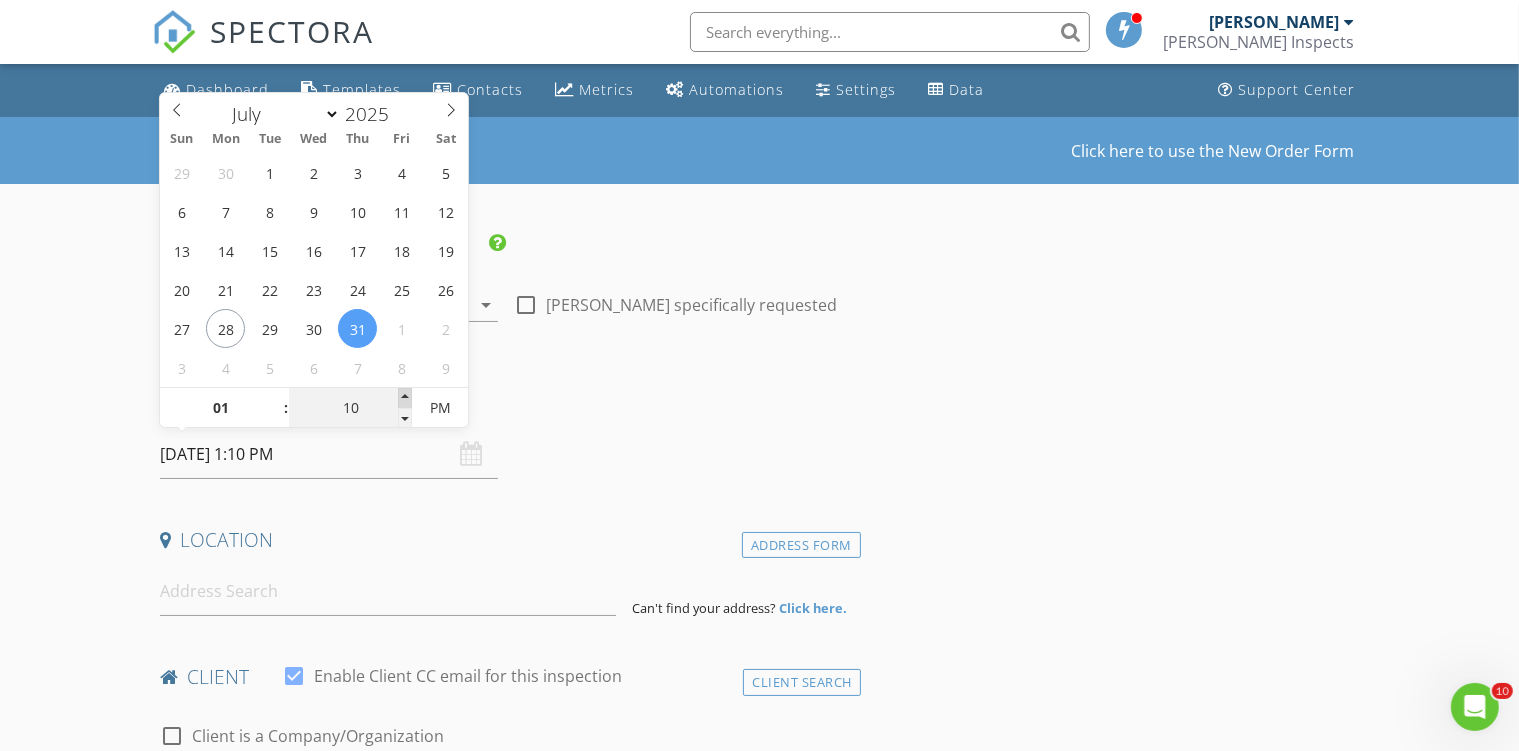 click at bounding box center [405, 398] 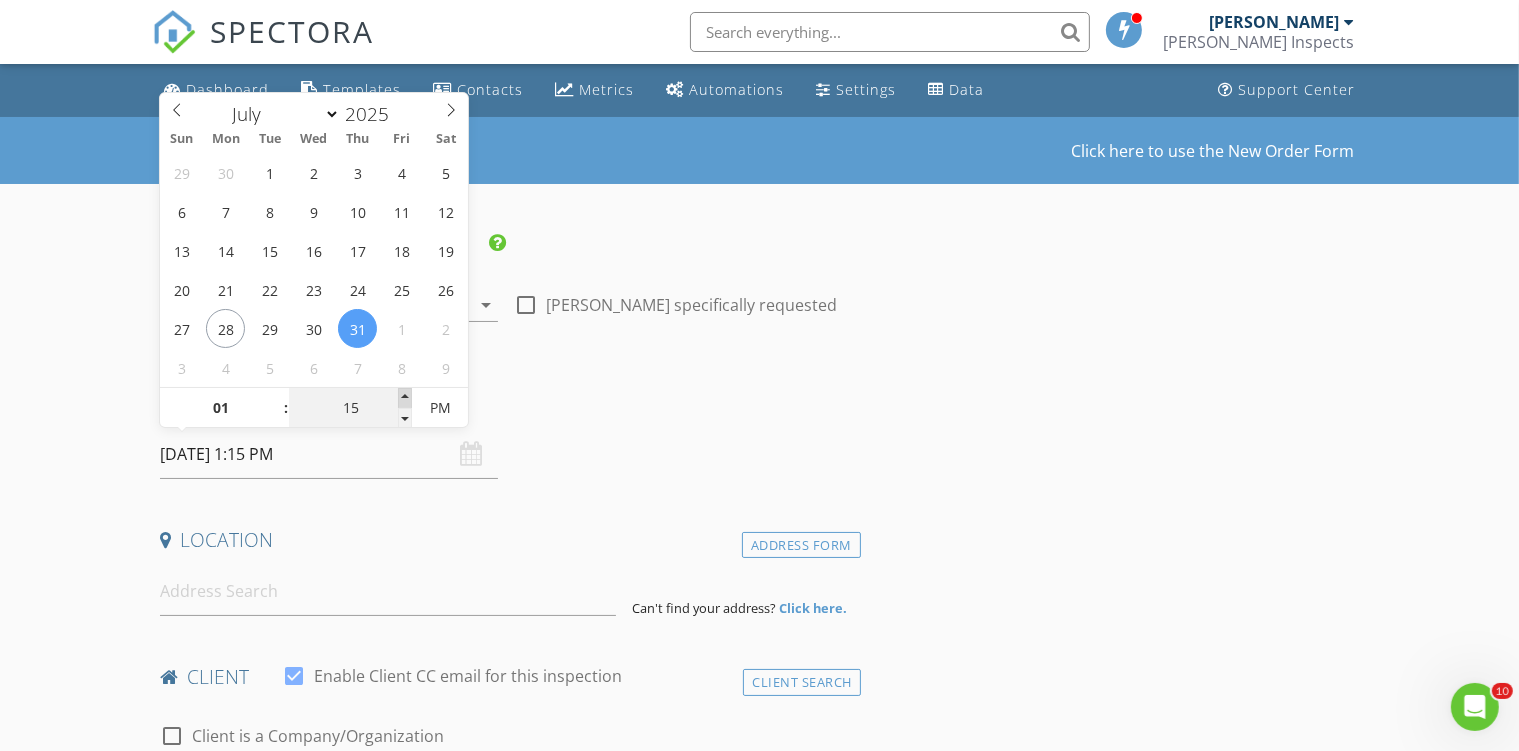 click at bounding box center (405, 398) 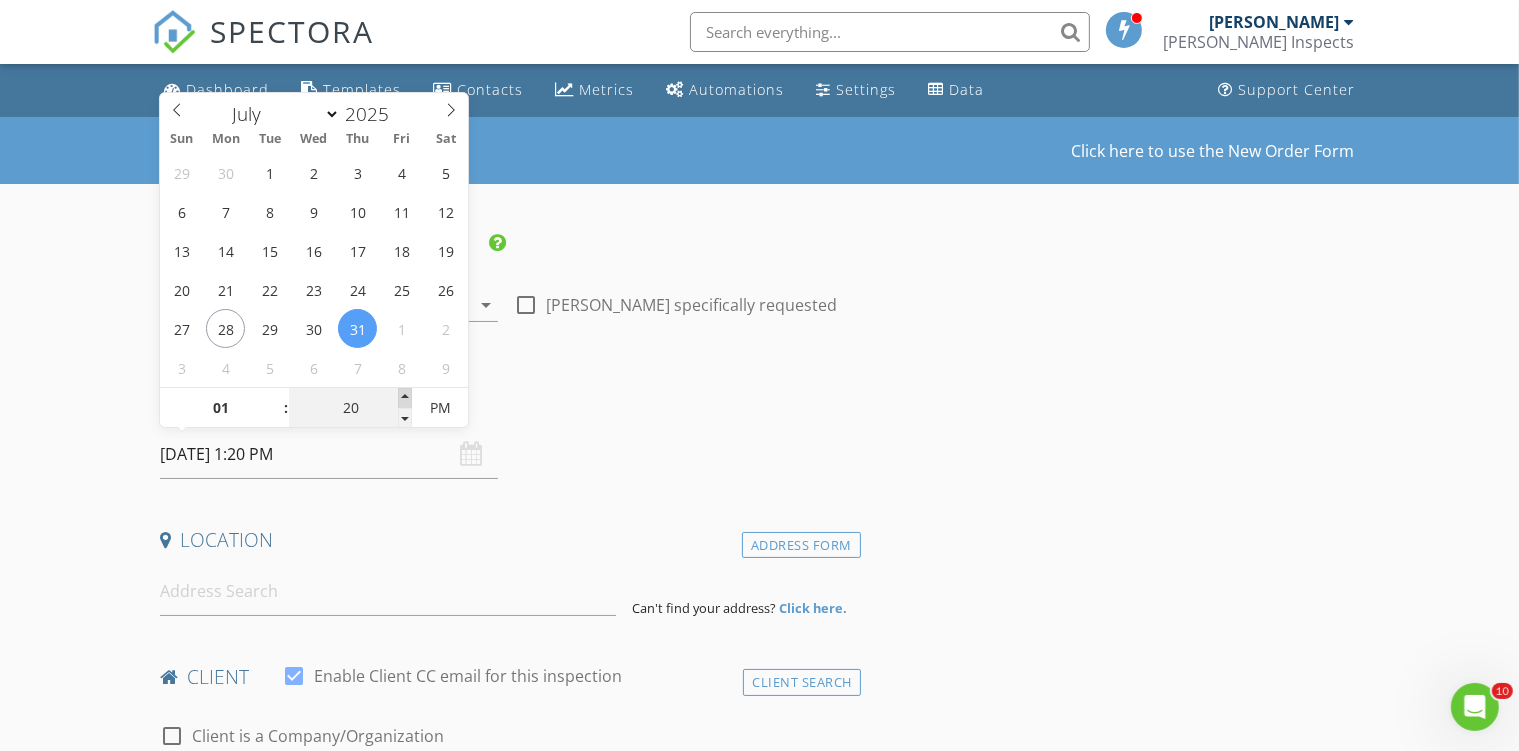 click at bounding box center [405, 398] 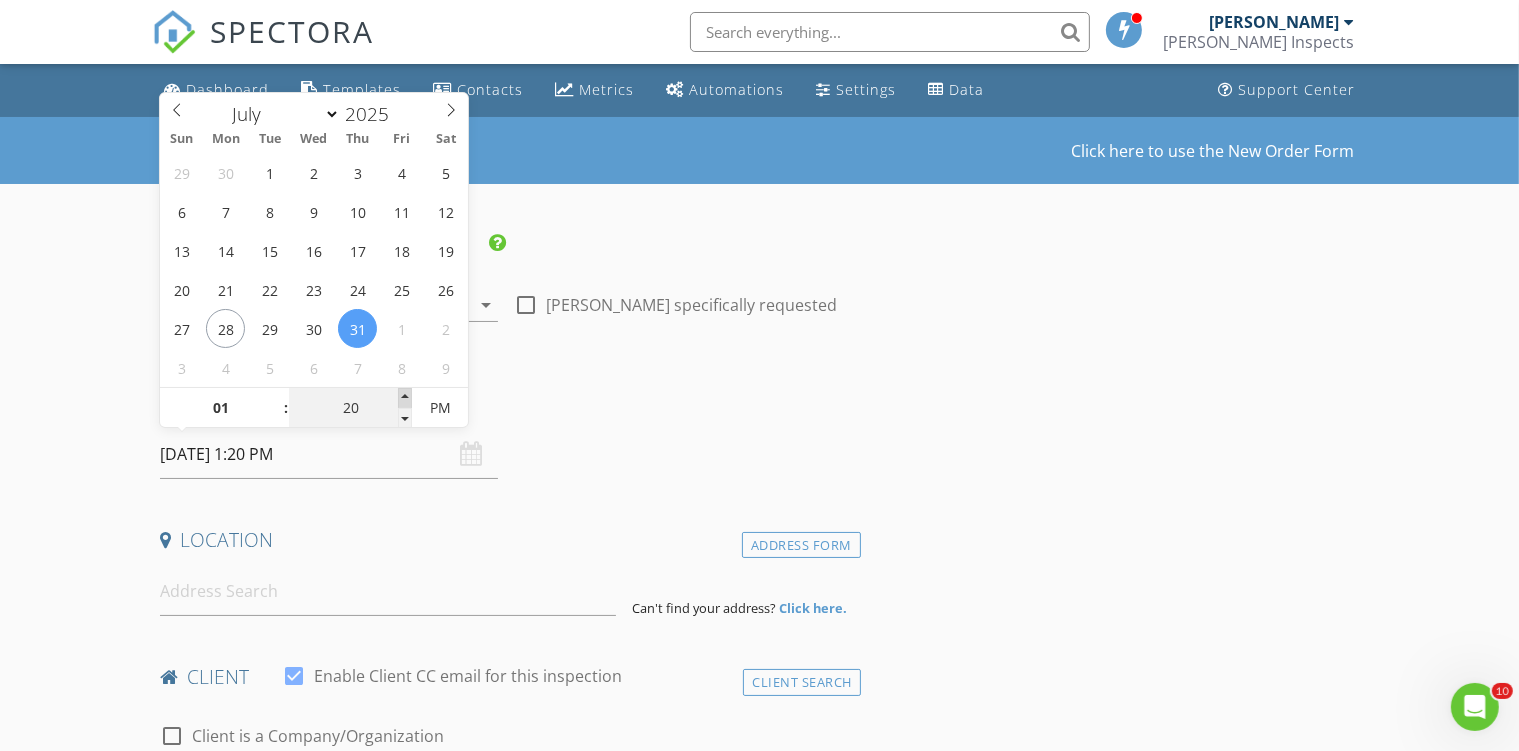 type on "07/31/2025 1:25 PM" 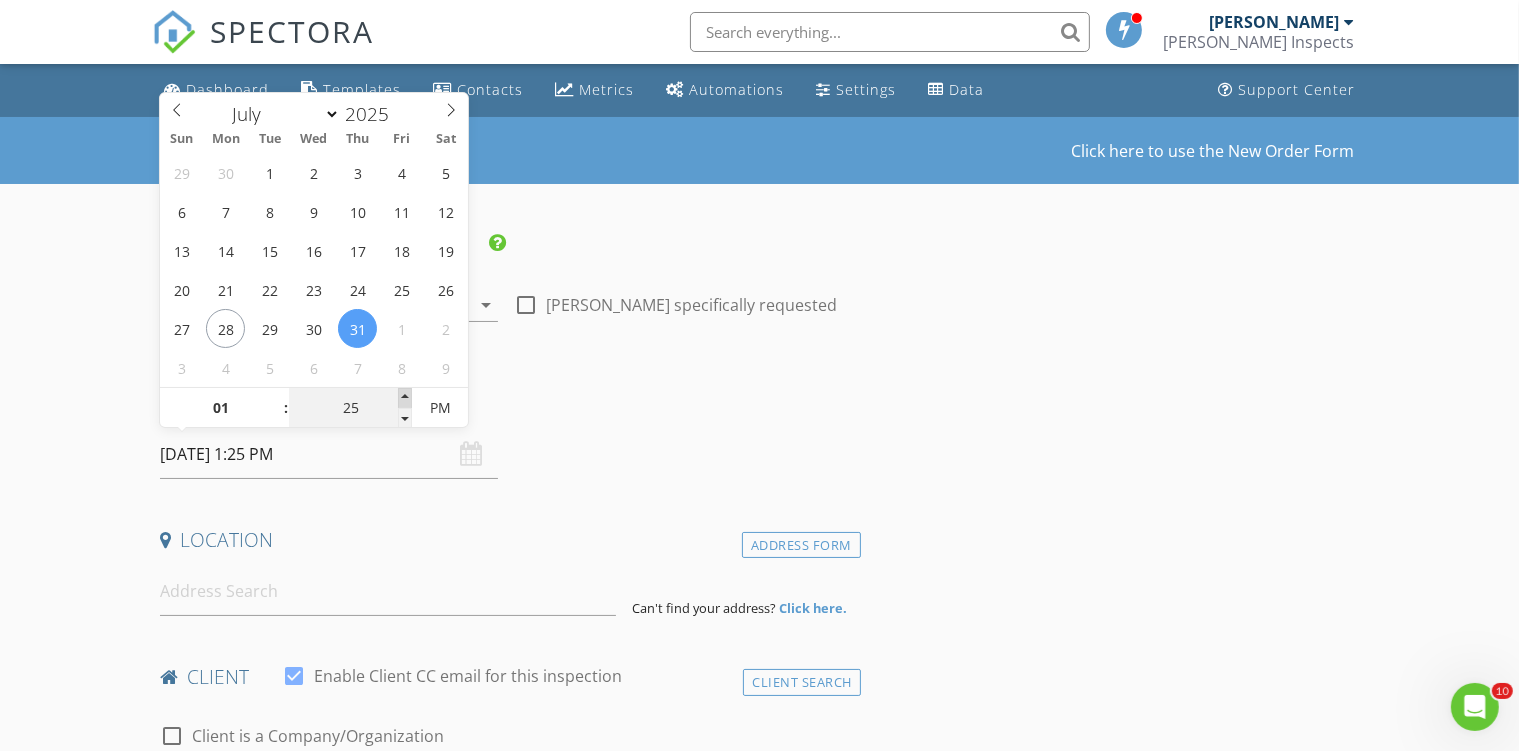 click at bounding box center (405, 398) 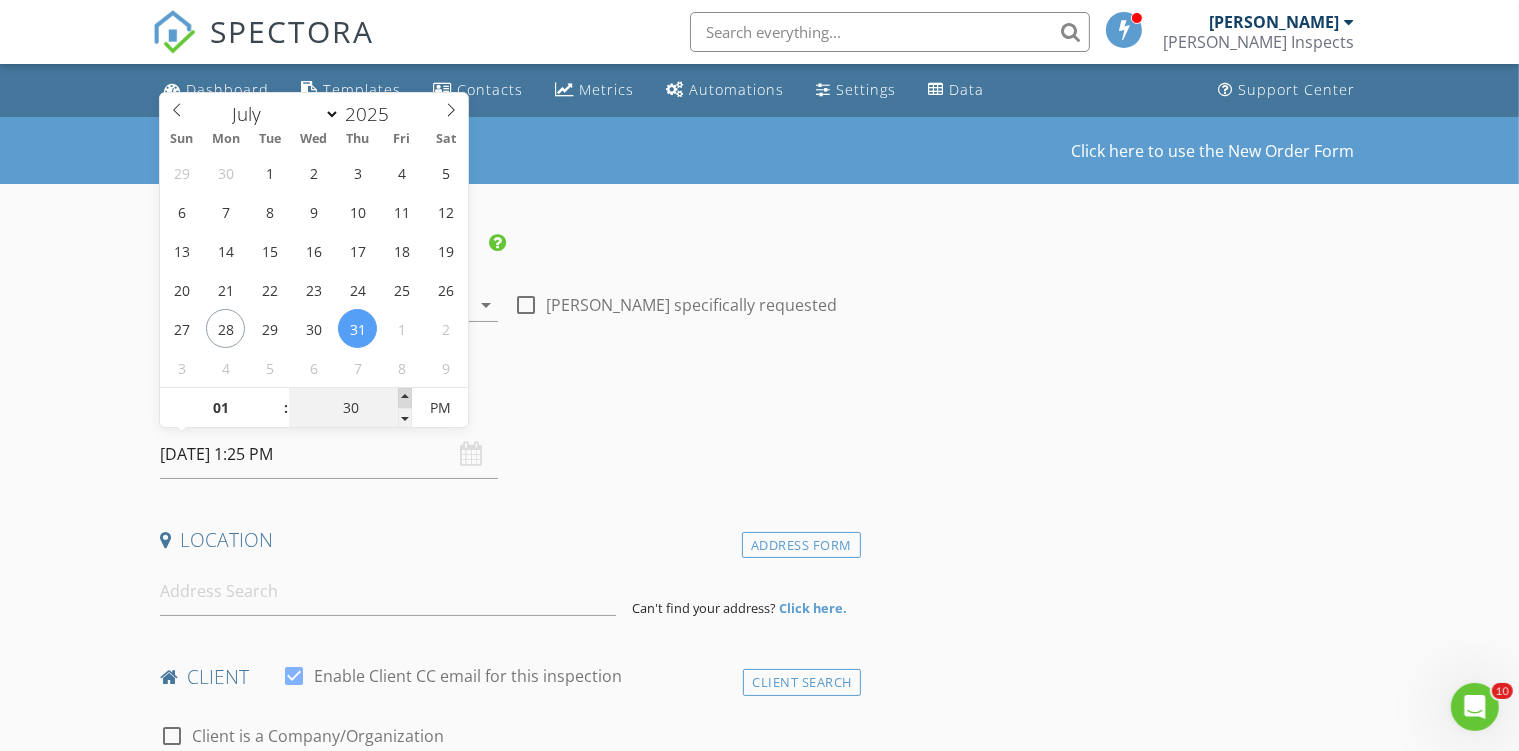 type on "07/31/2025 1:30 PM" 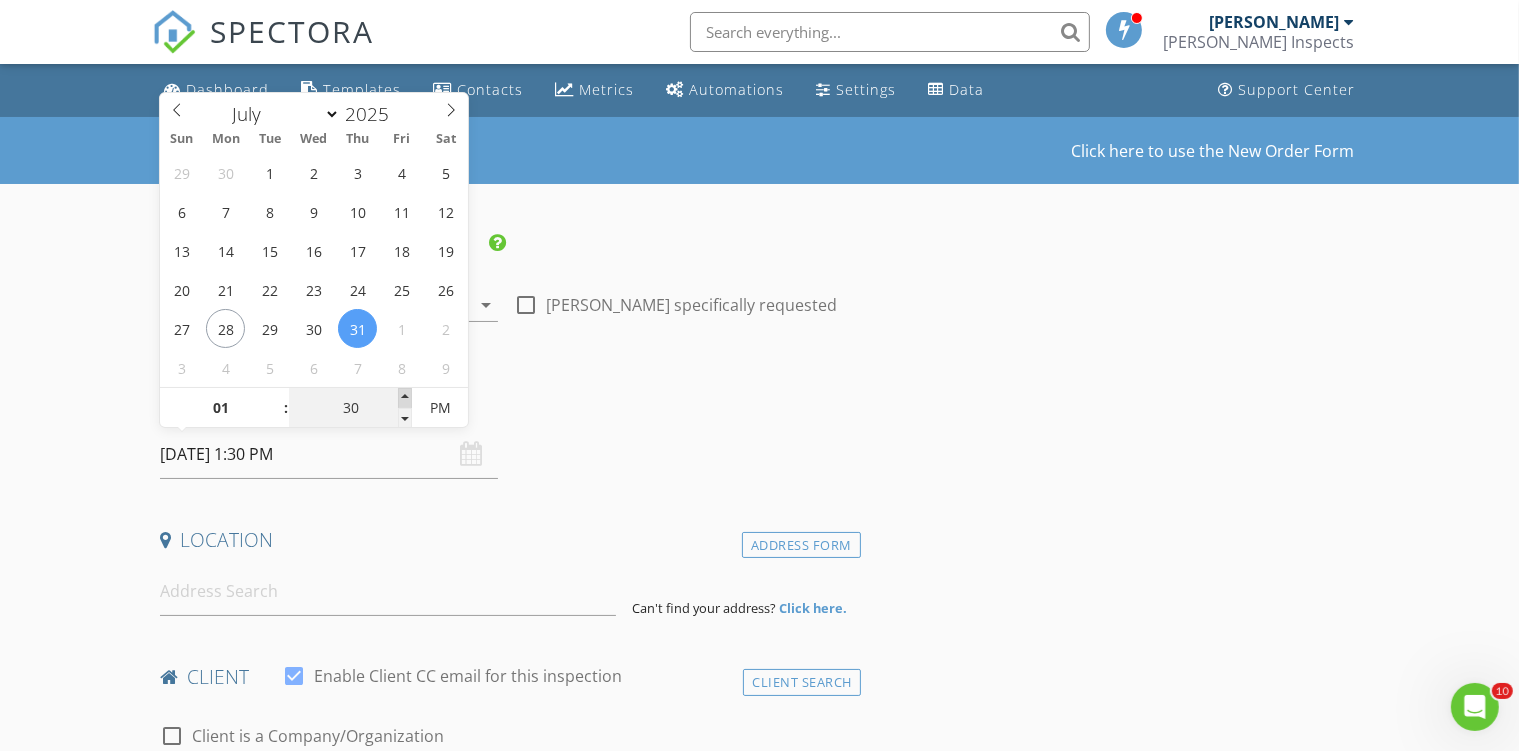 click at bounding box center (405, 398) 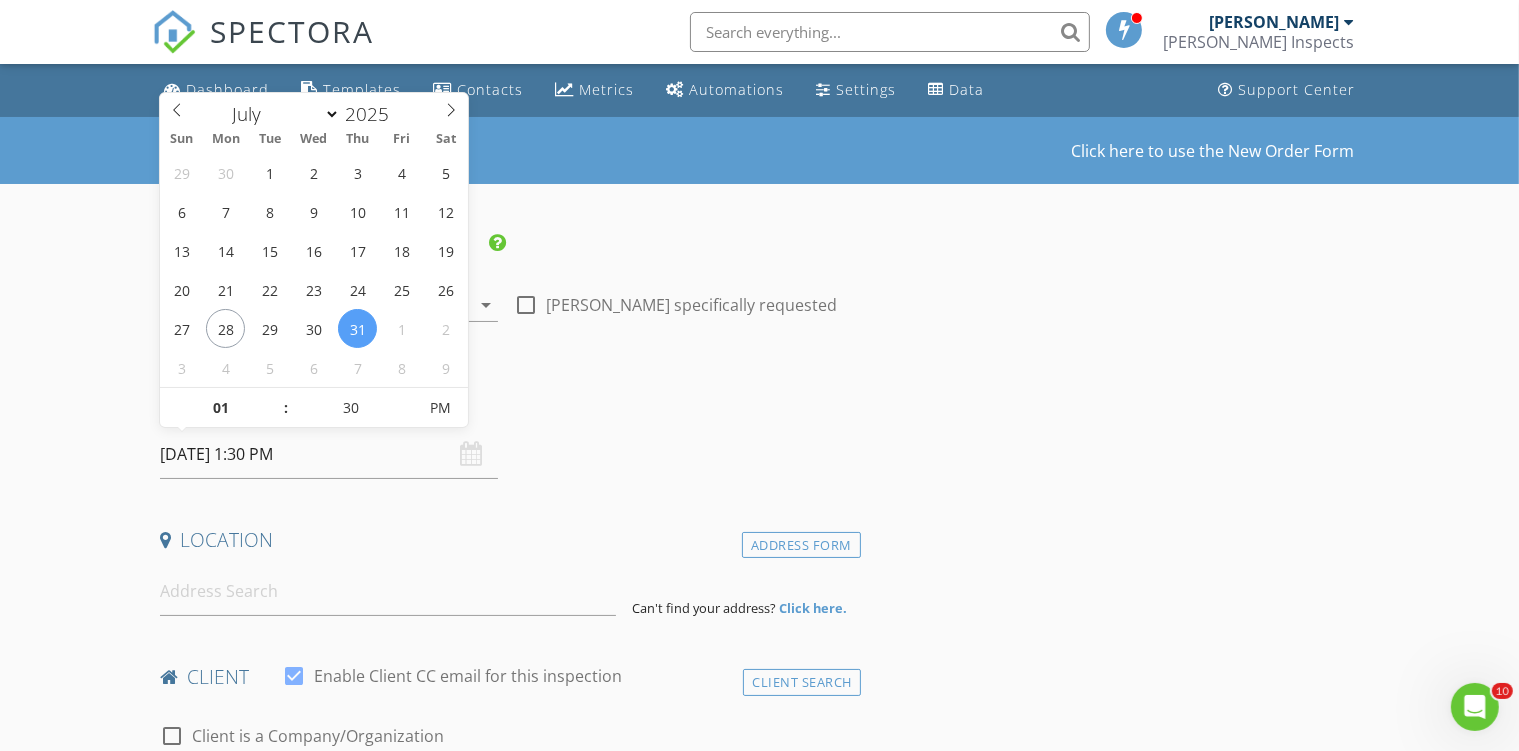 click on "Date/Time" at bounding box center (506, 403) 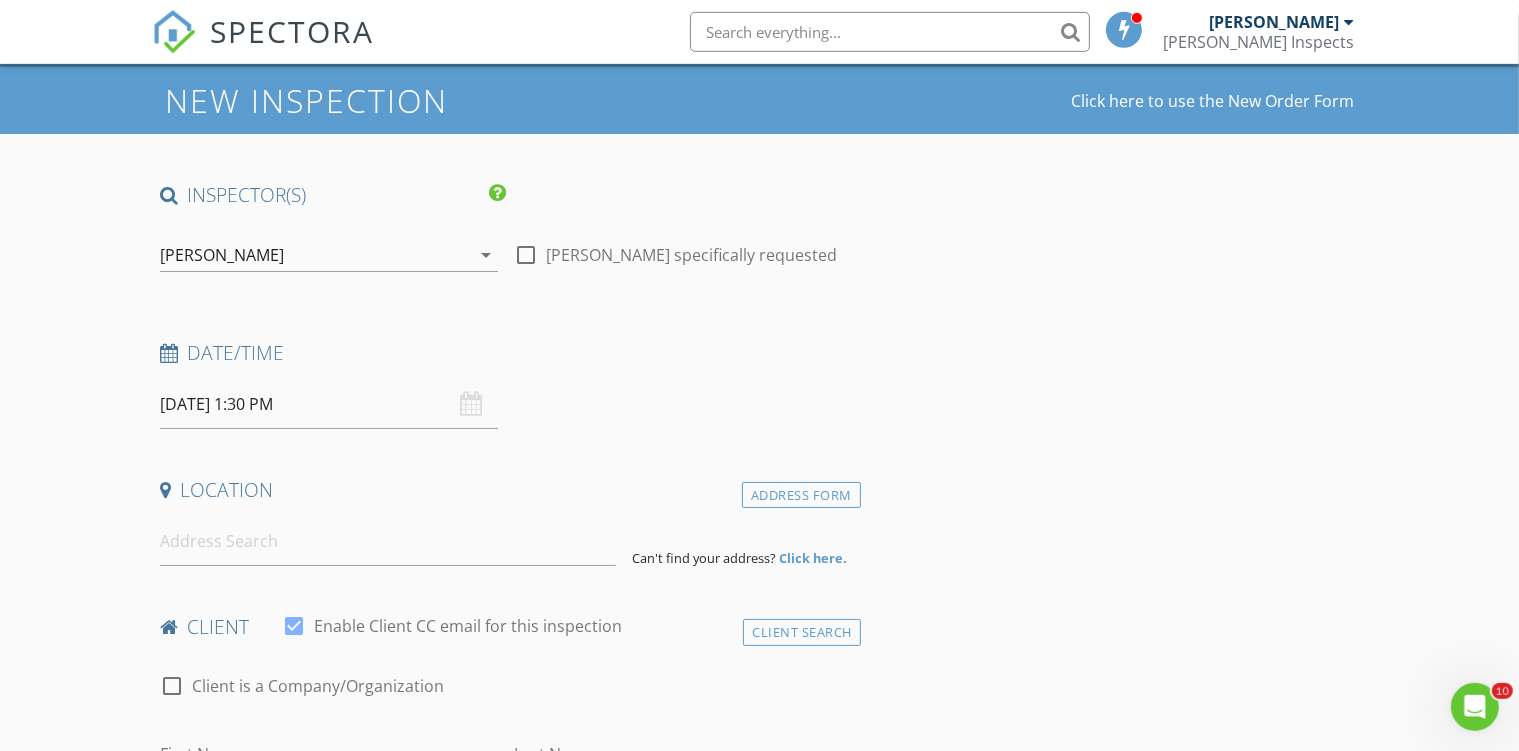 scroll, scrollTop: 316, scrollLeft: 0, axis: vertical 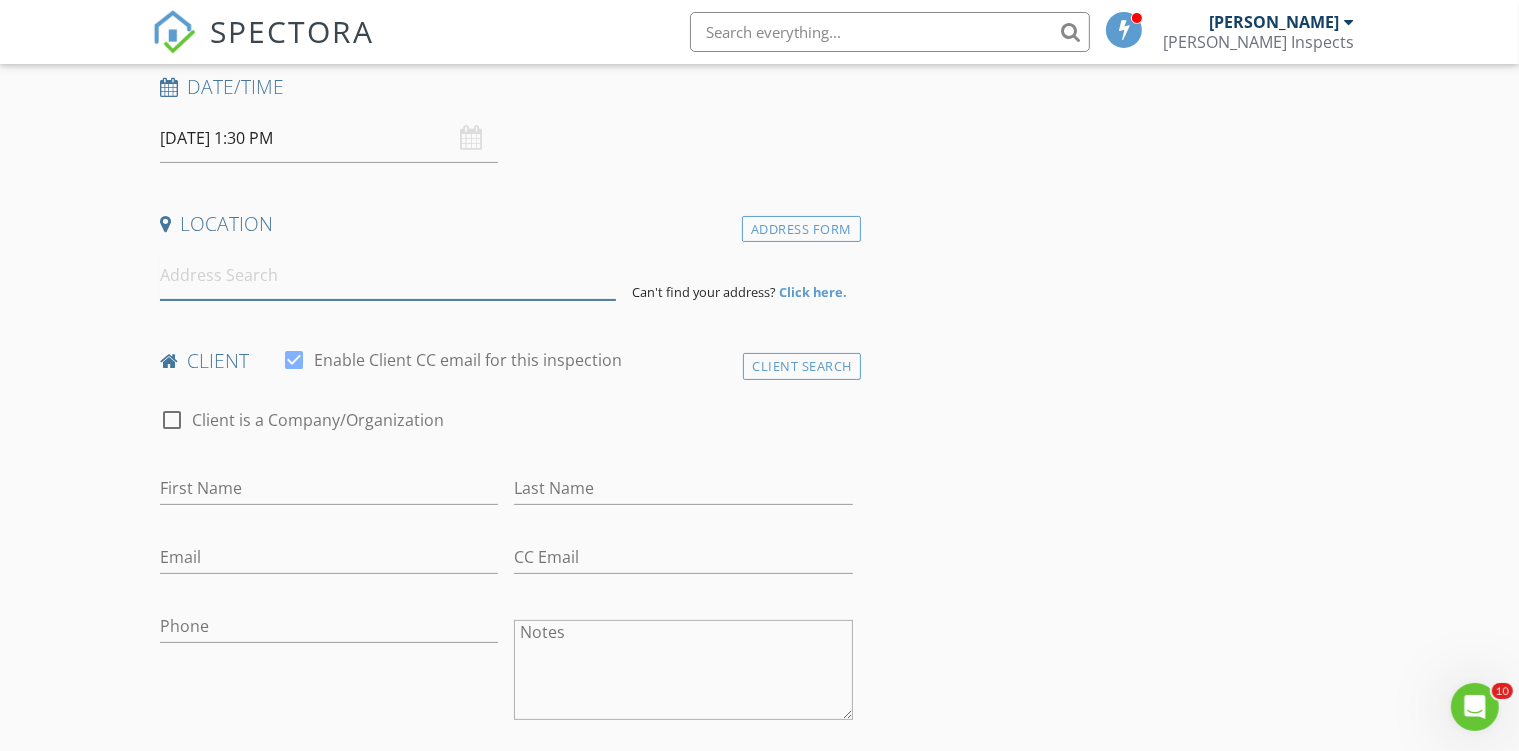 click at bounding box center [388, 275] 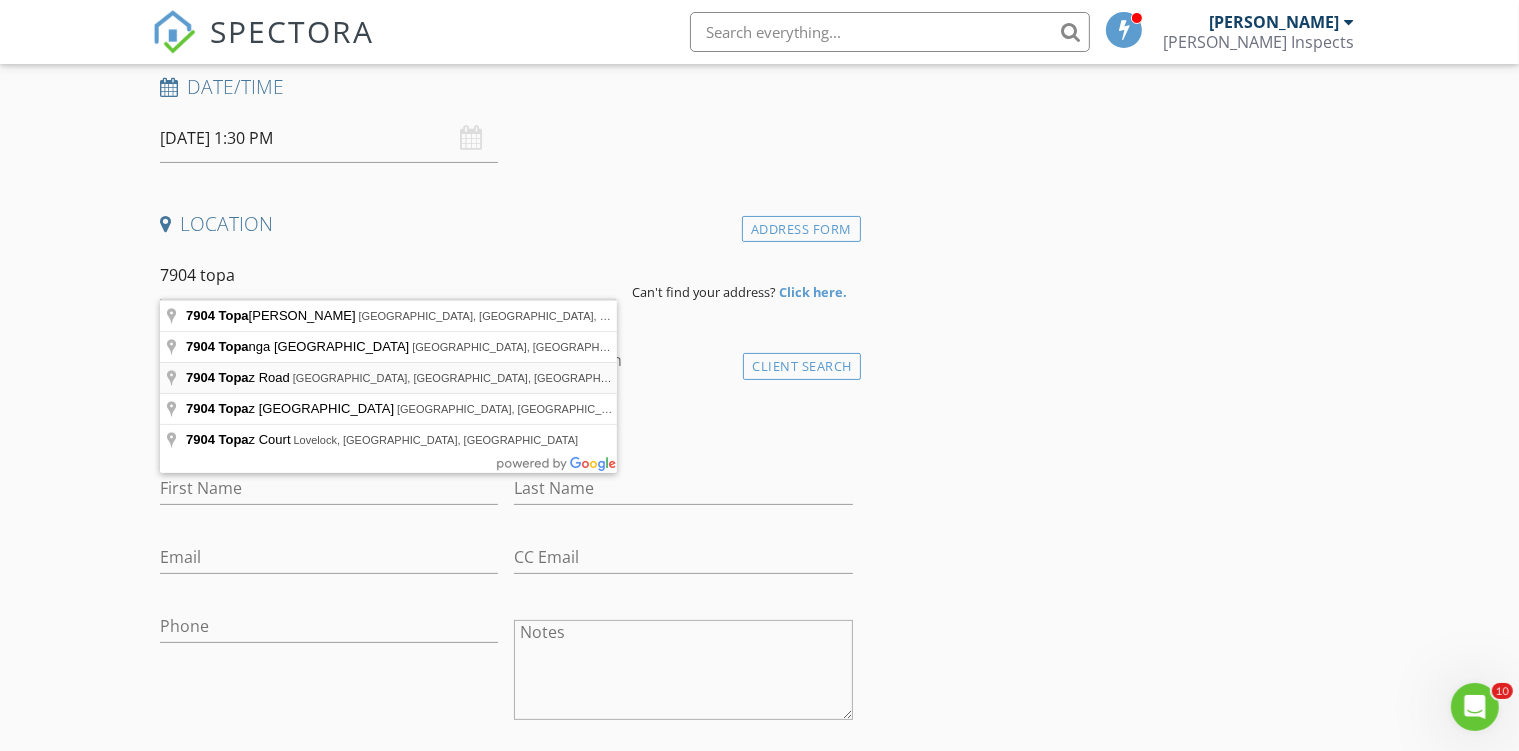 type on "7904 Topaz Road, Richmond, VA, USA" 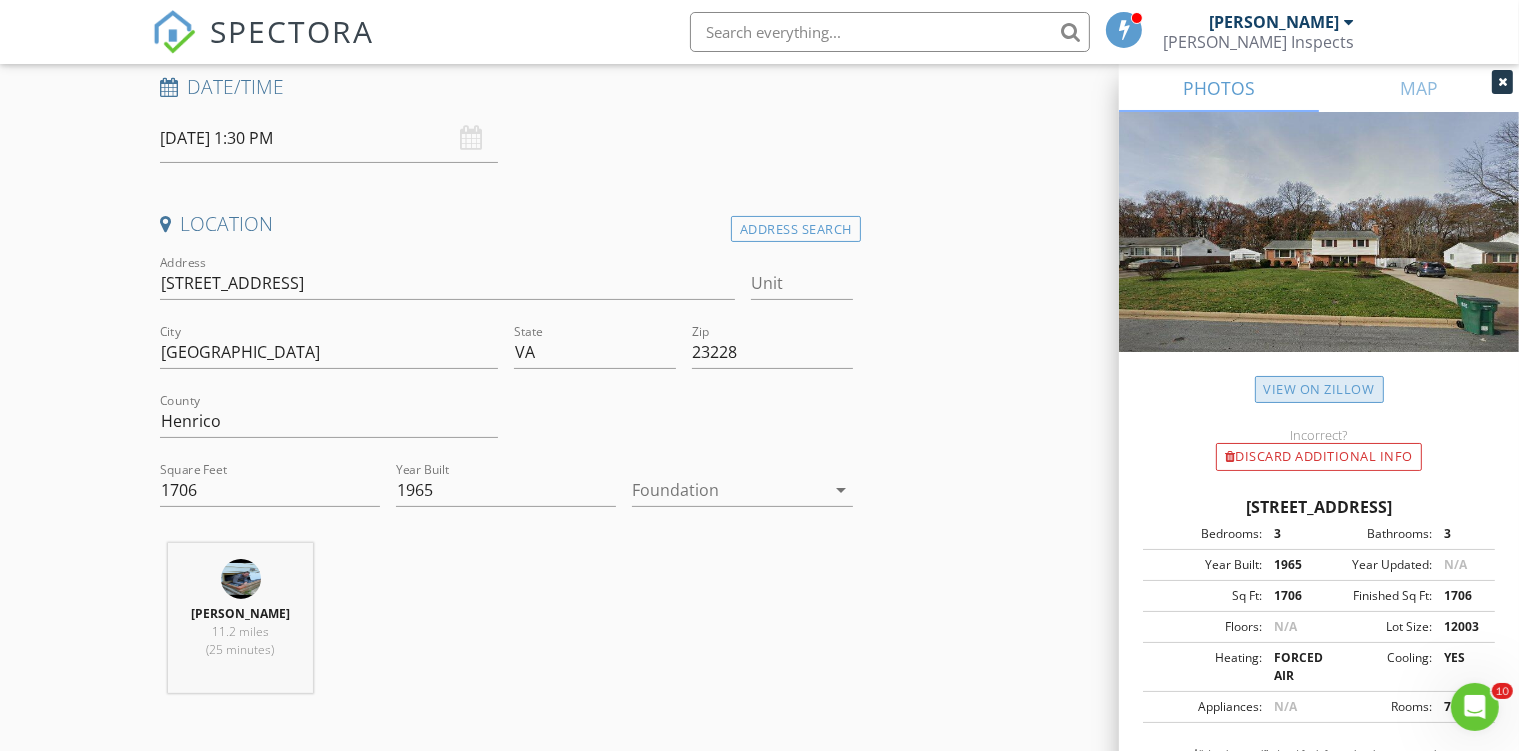 scroll, scrollTop: 633, scrollLeft: 0, axis: vertical 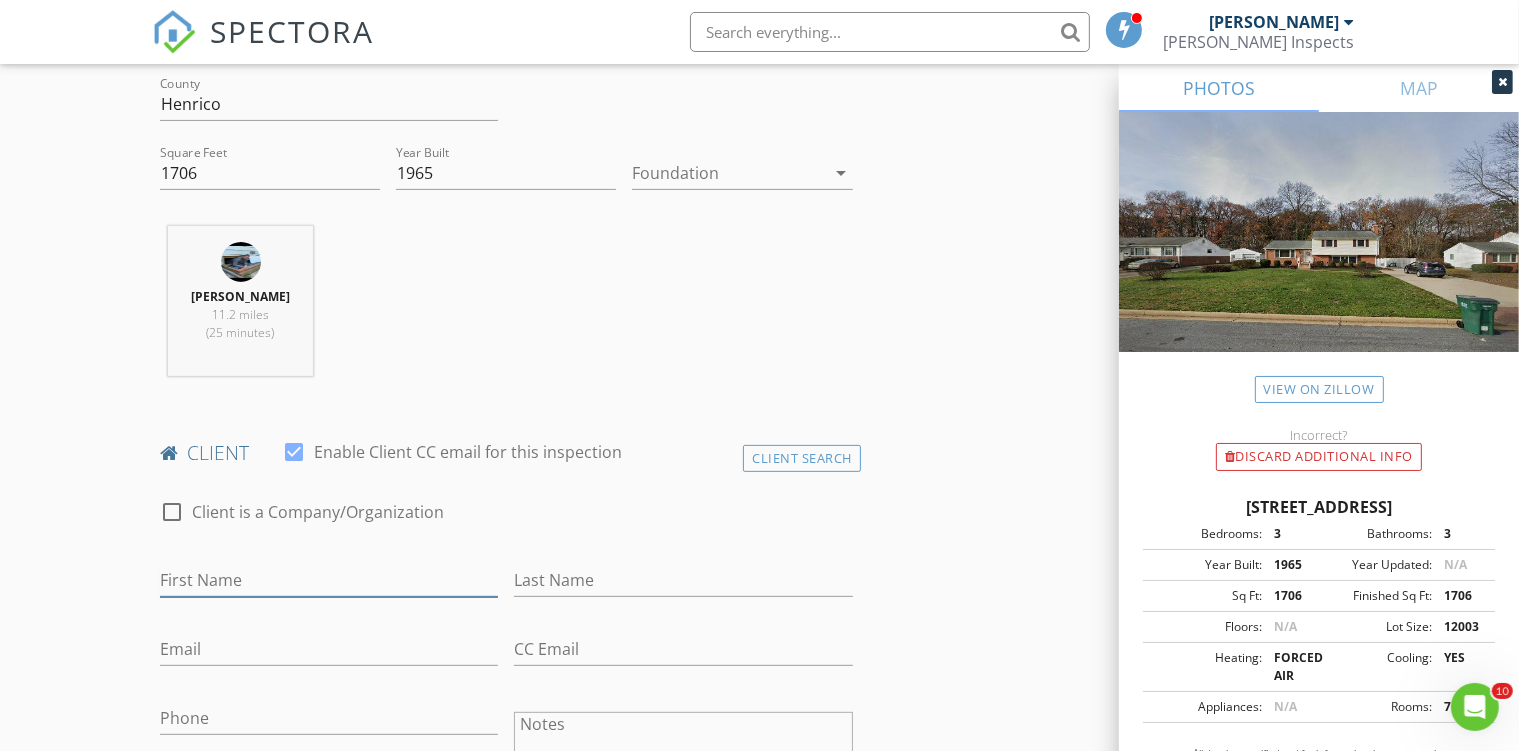 click on "First Name" at bounding box center [329, 580] 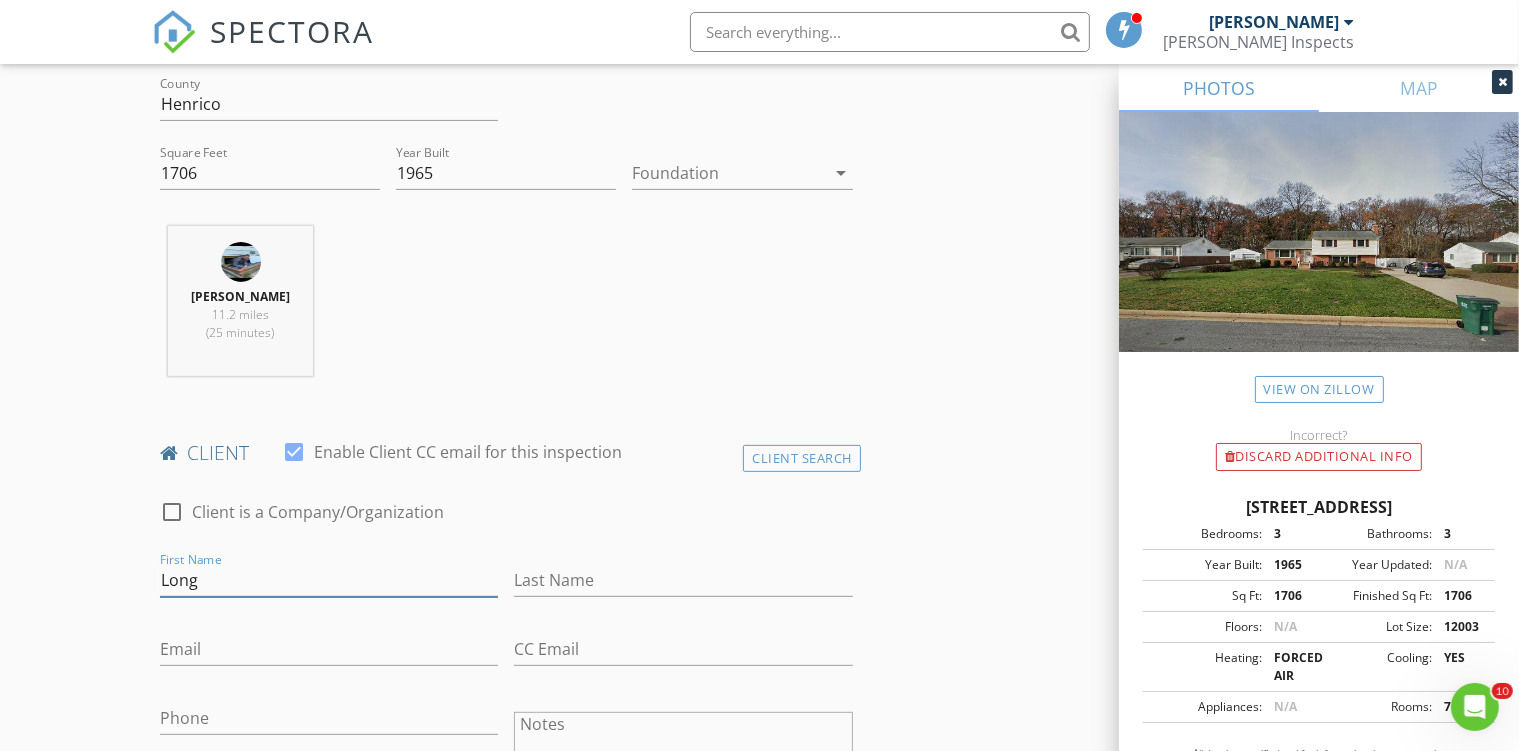 type on "Long" 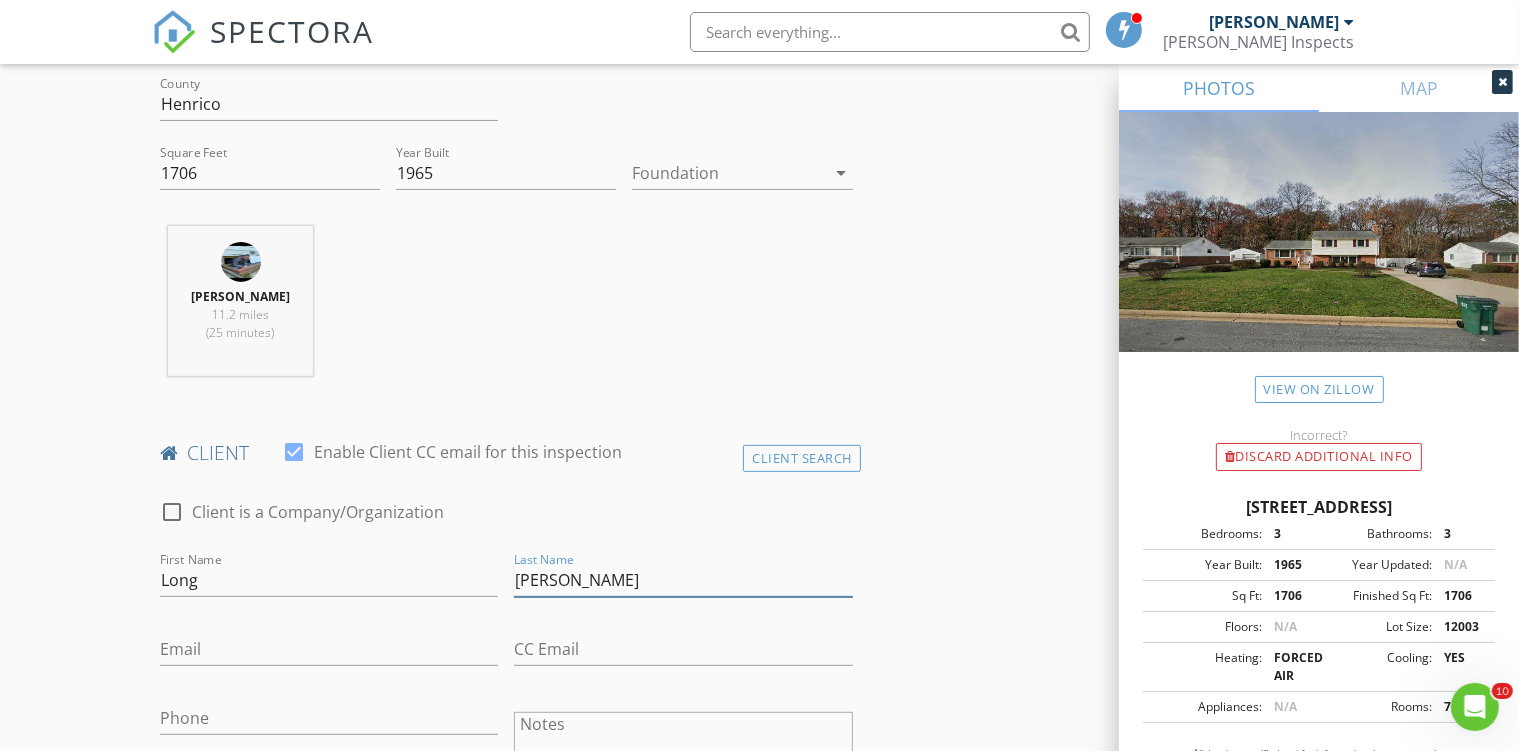 type on "Nguyen" 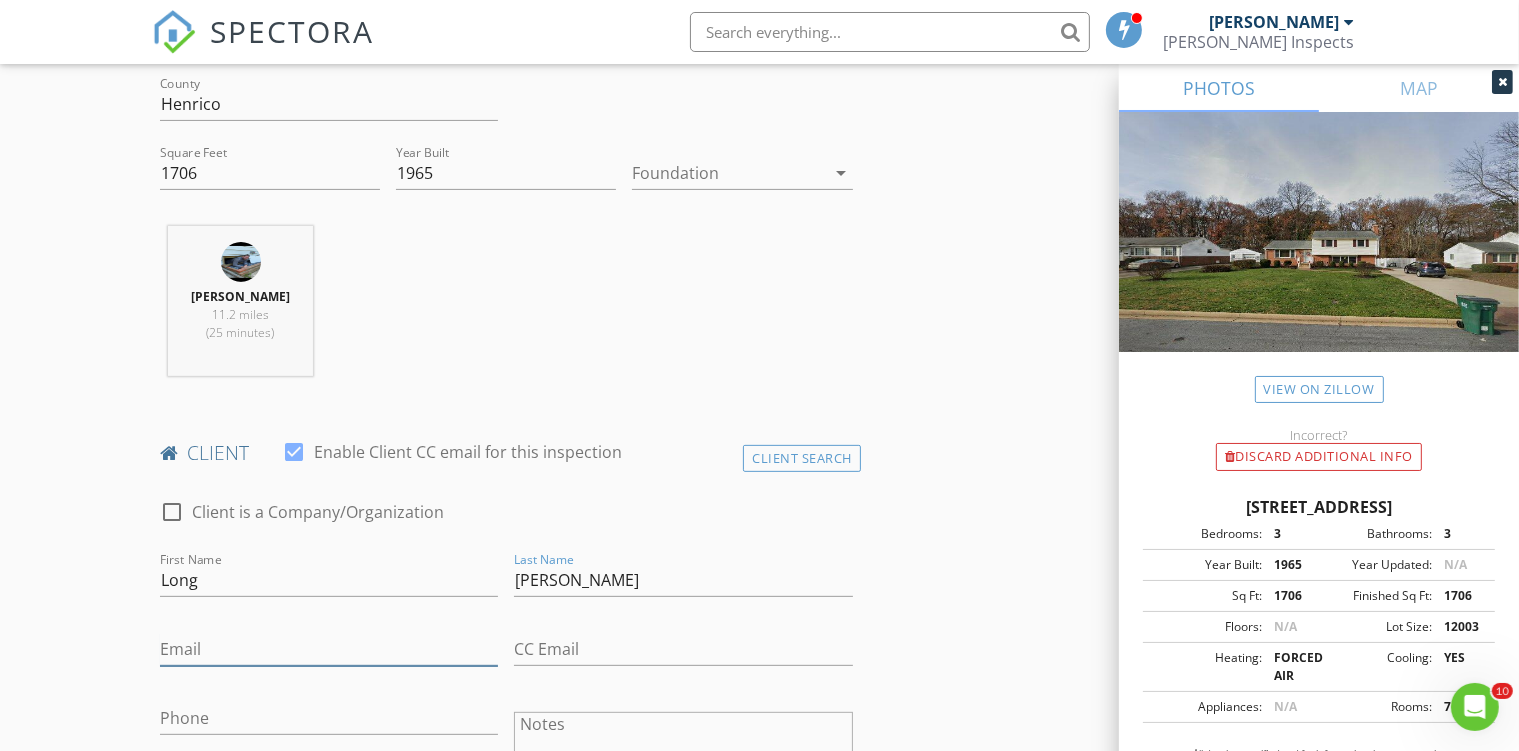 click on "Email" at bounding box center [329, 649] 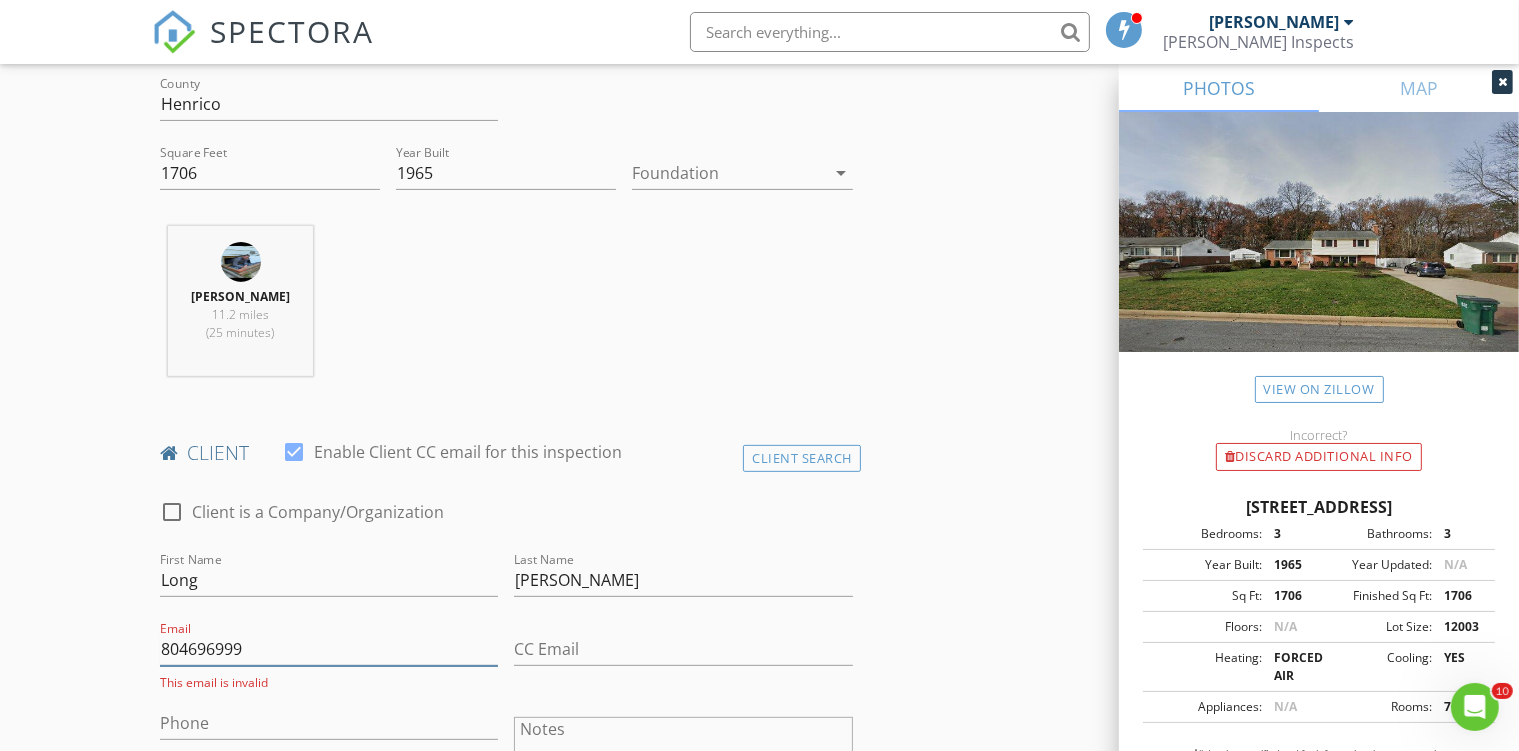 type on "8046969999" 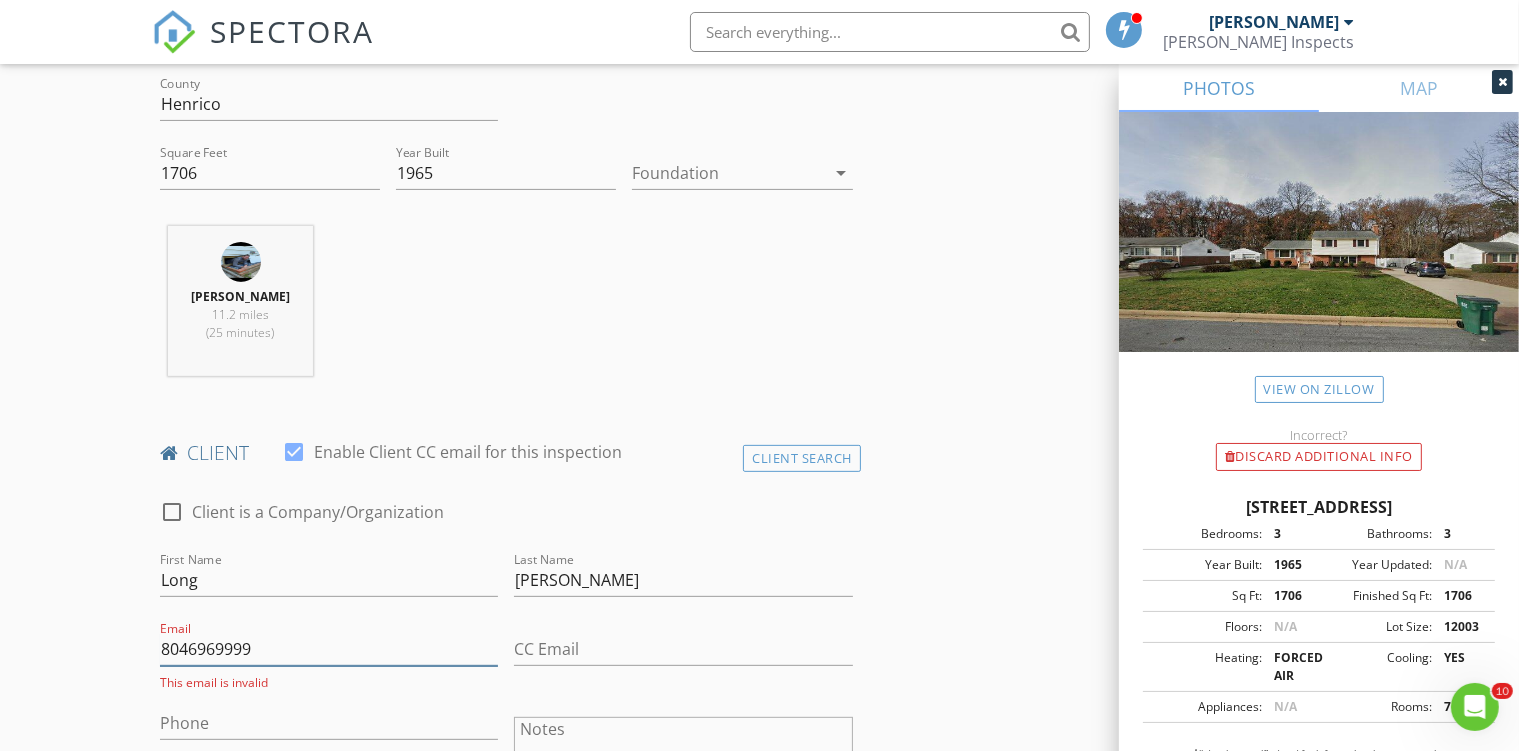 drag, startPoint x: 306, startPoint y: 651, endPoint x: 90, endPoint y: 645, distance: 216.08331 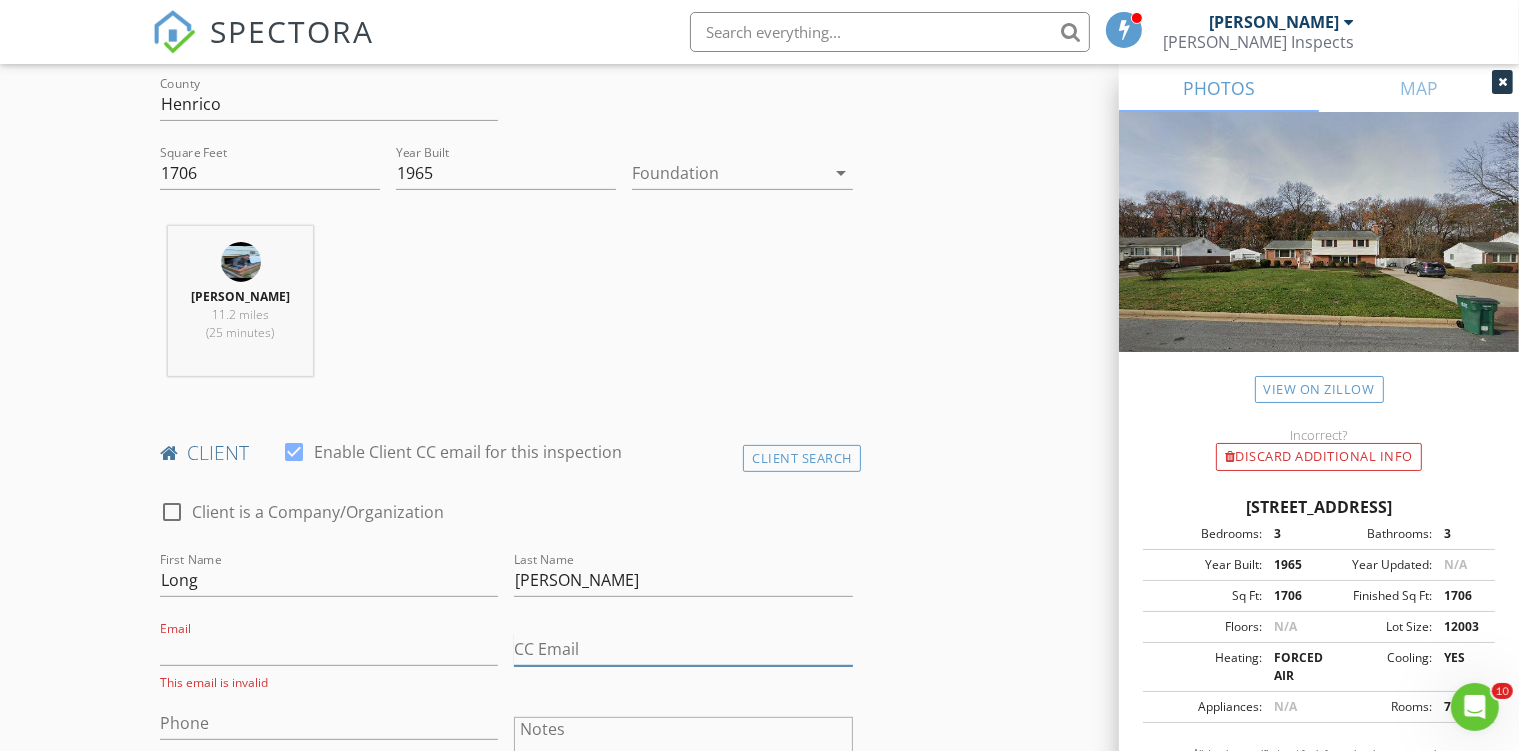 click on "CC Email" at bounding box center [683, 649] 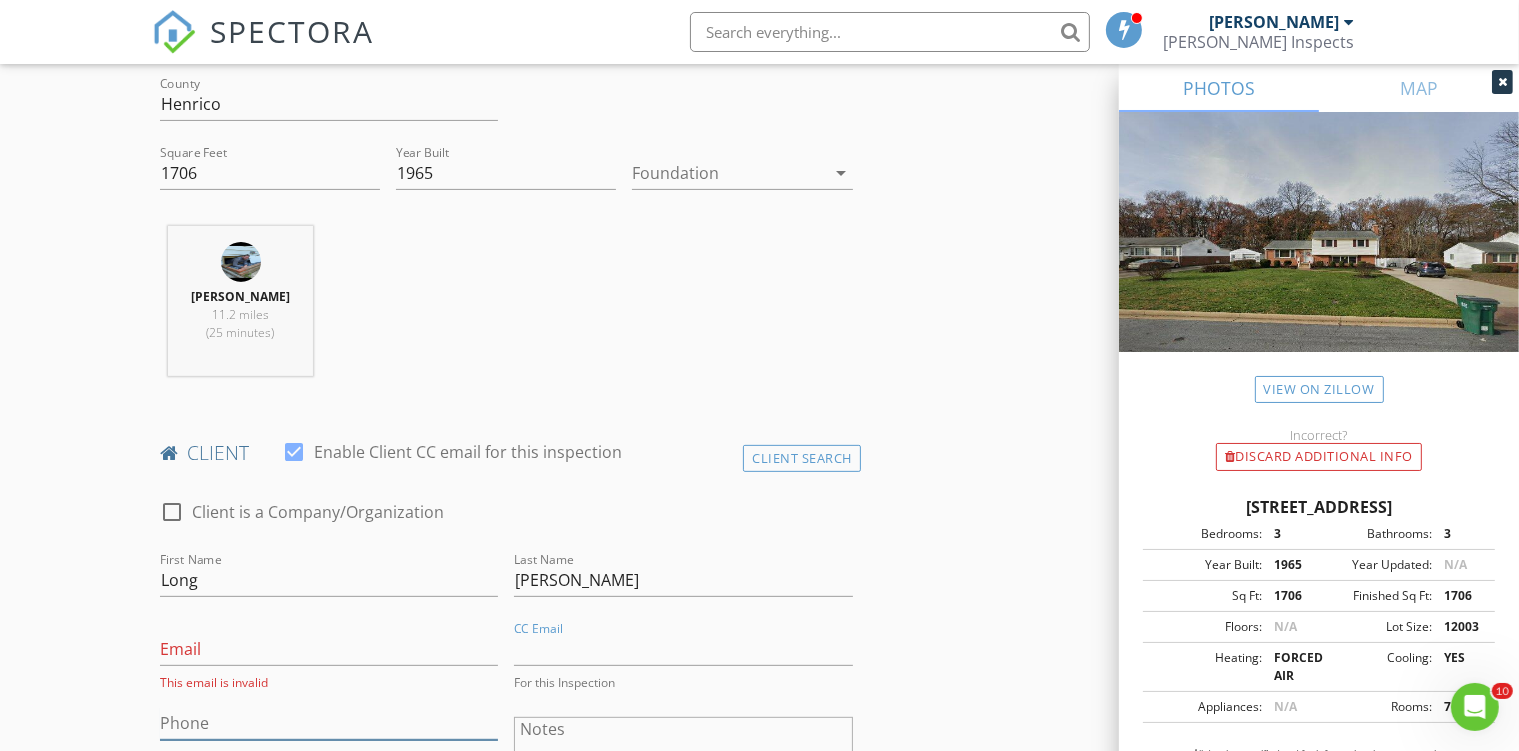 click on "Phone" at bounding box center (329, 723) 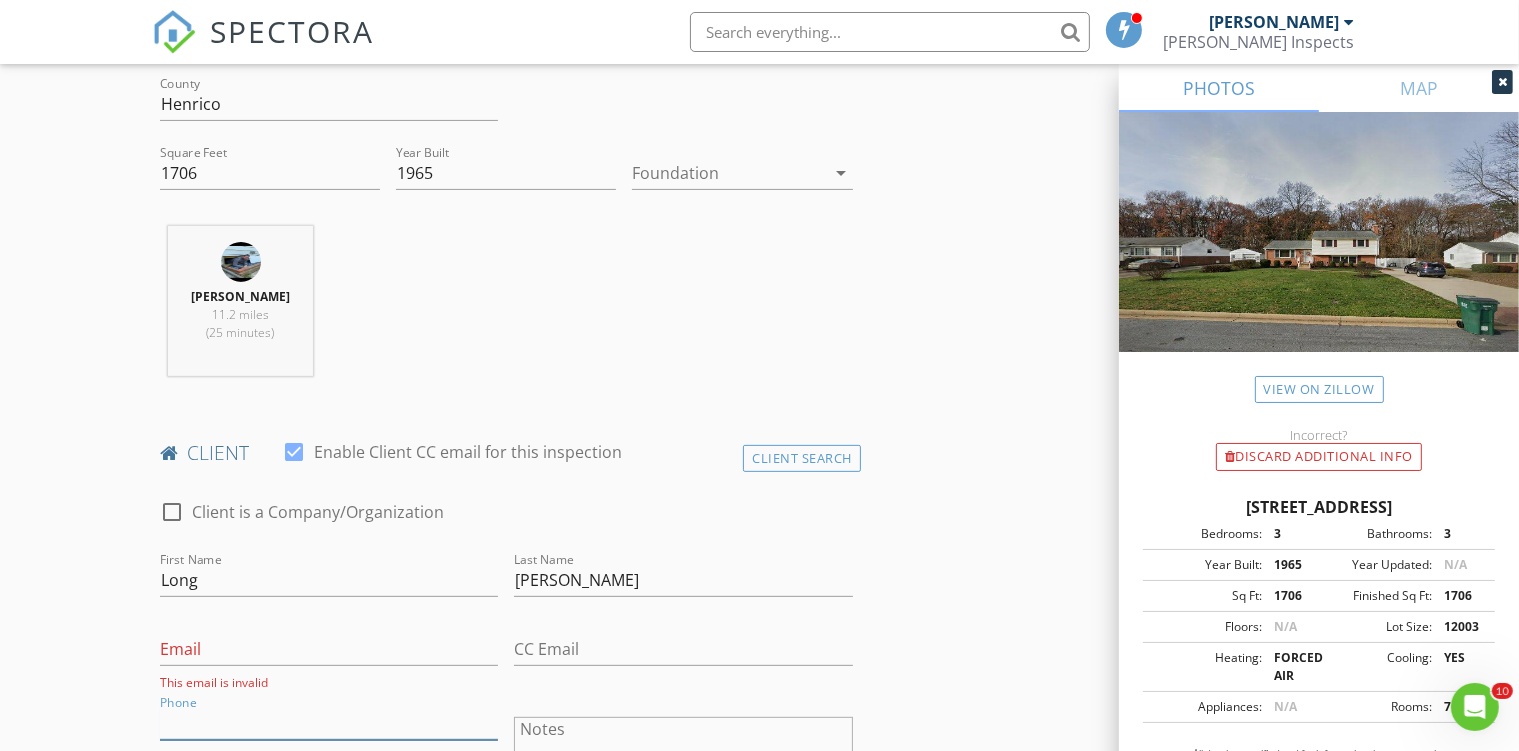 paste on "804-696-9999" 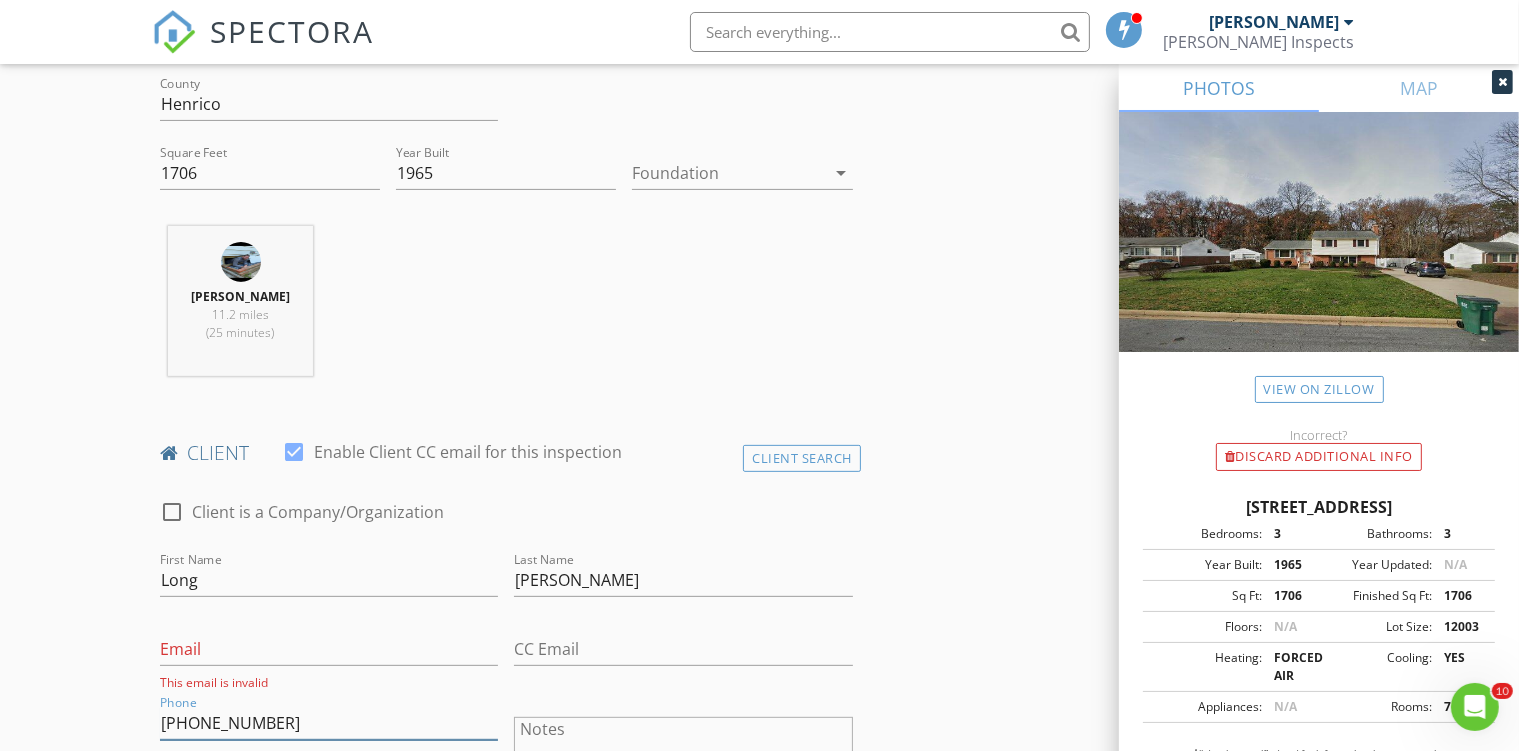 type on "804-696-9999" 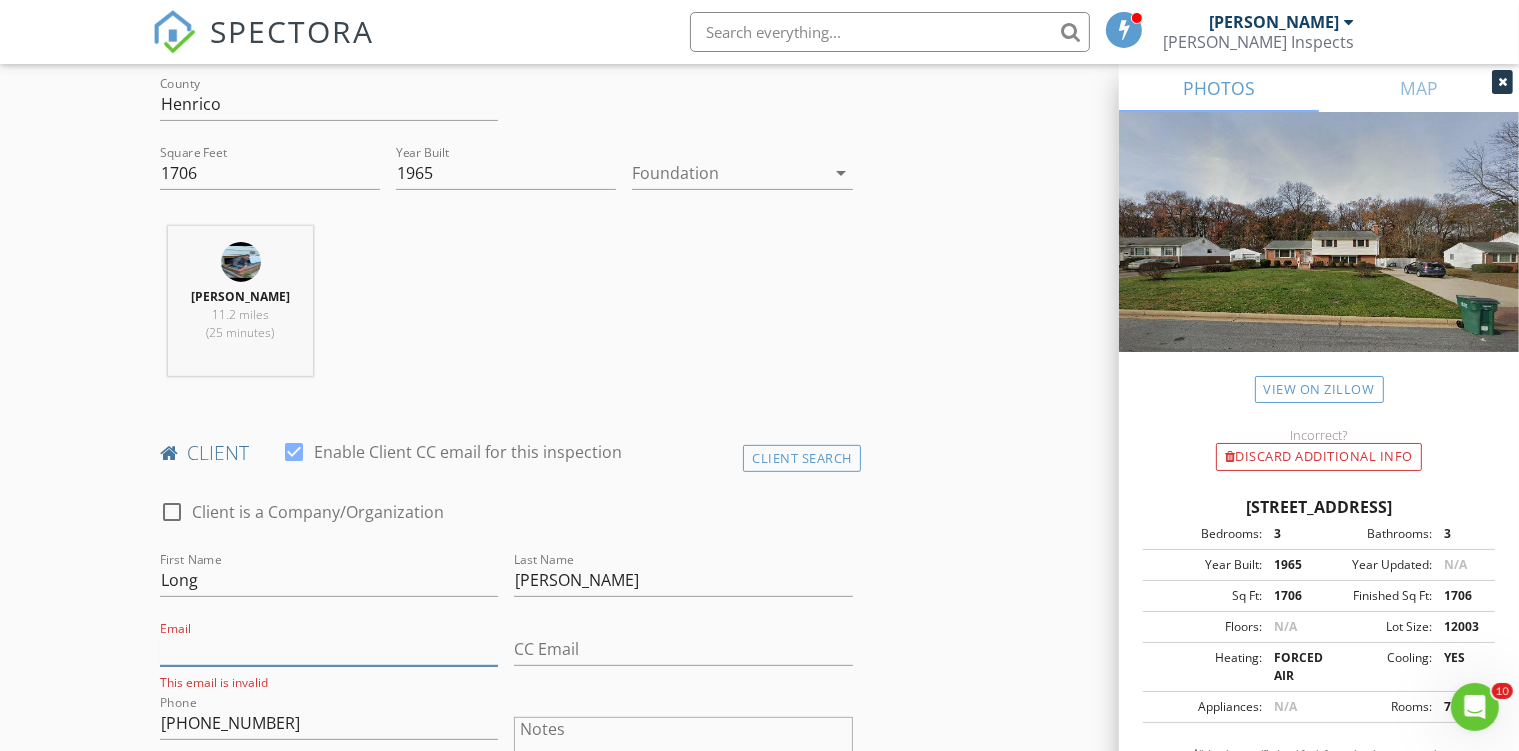 click on "Email" at bounding box center [329, 649] 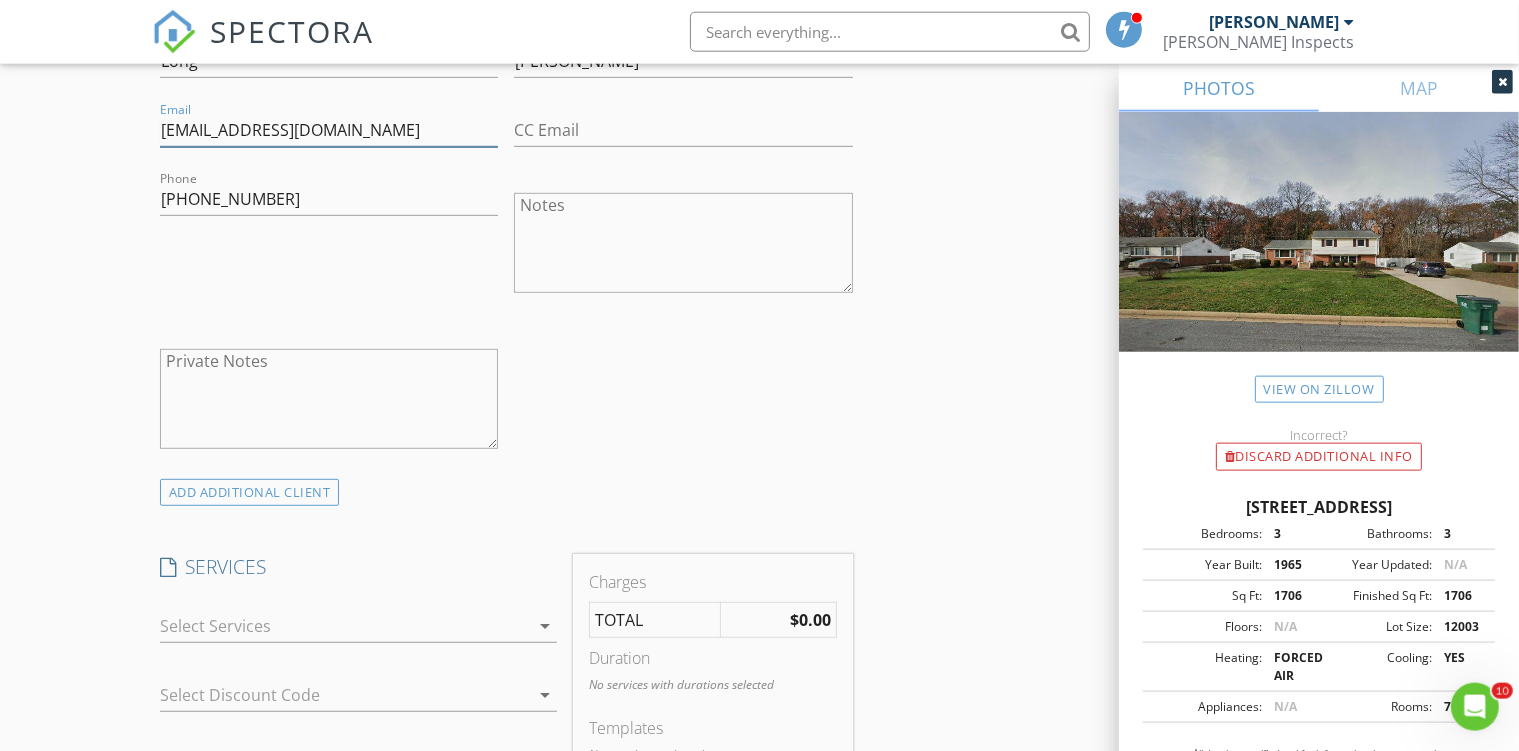 scroll, scrollTop: 1161, scrollLeft: 0, axis: vertical 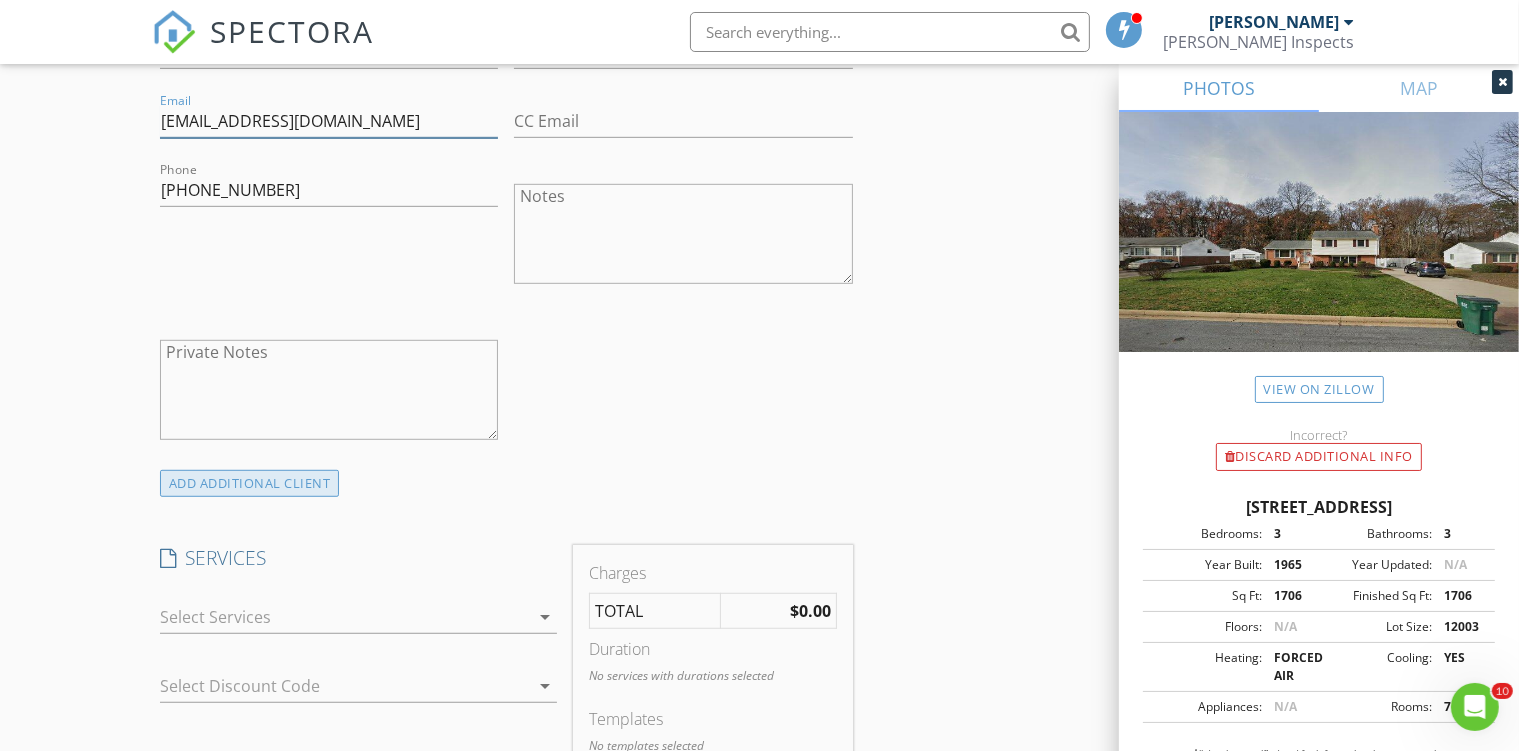 type on "longnguyen.12345@yahoo.com" 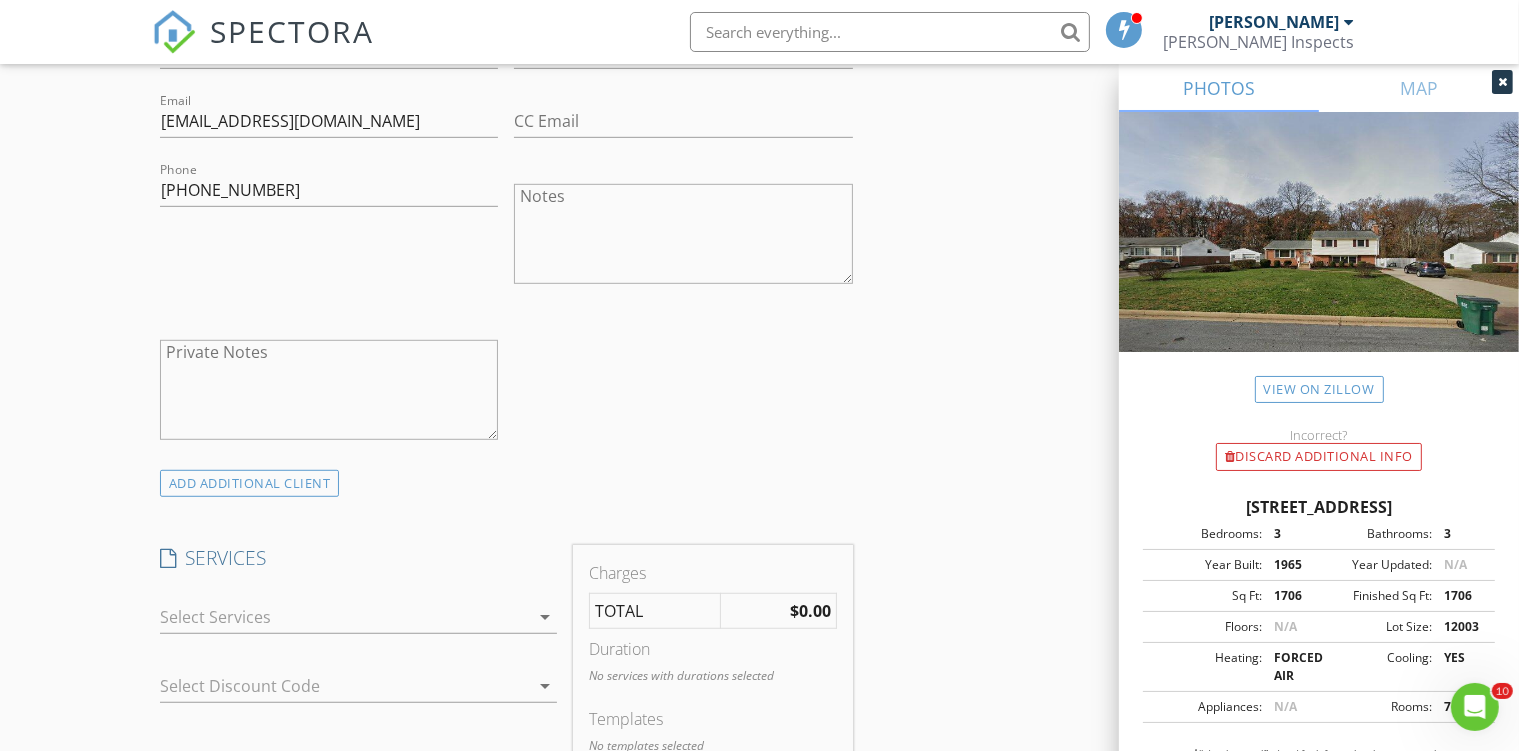 drag, startPoint x: 306, startPoint y: 477, endPoint x: 326, endPoint y: 478, distance: 20.024984 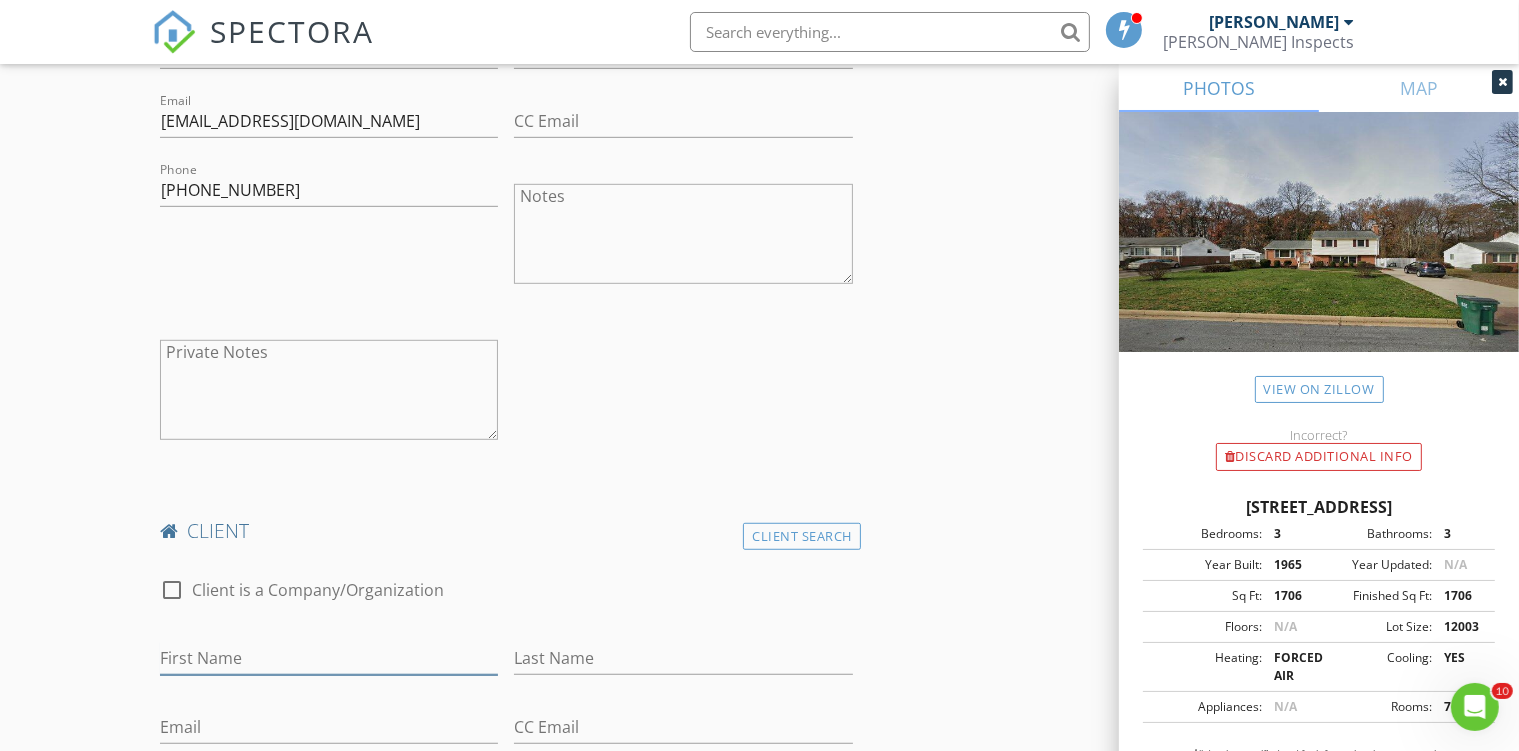 click on "First Name" at bounding box center (329, 658) 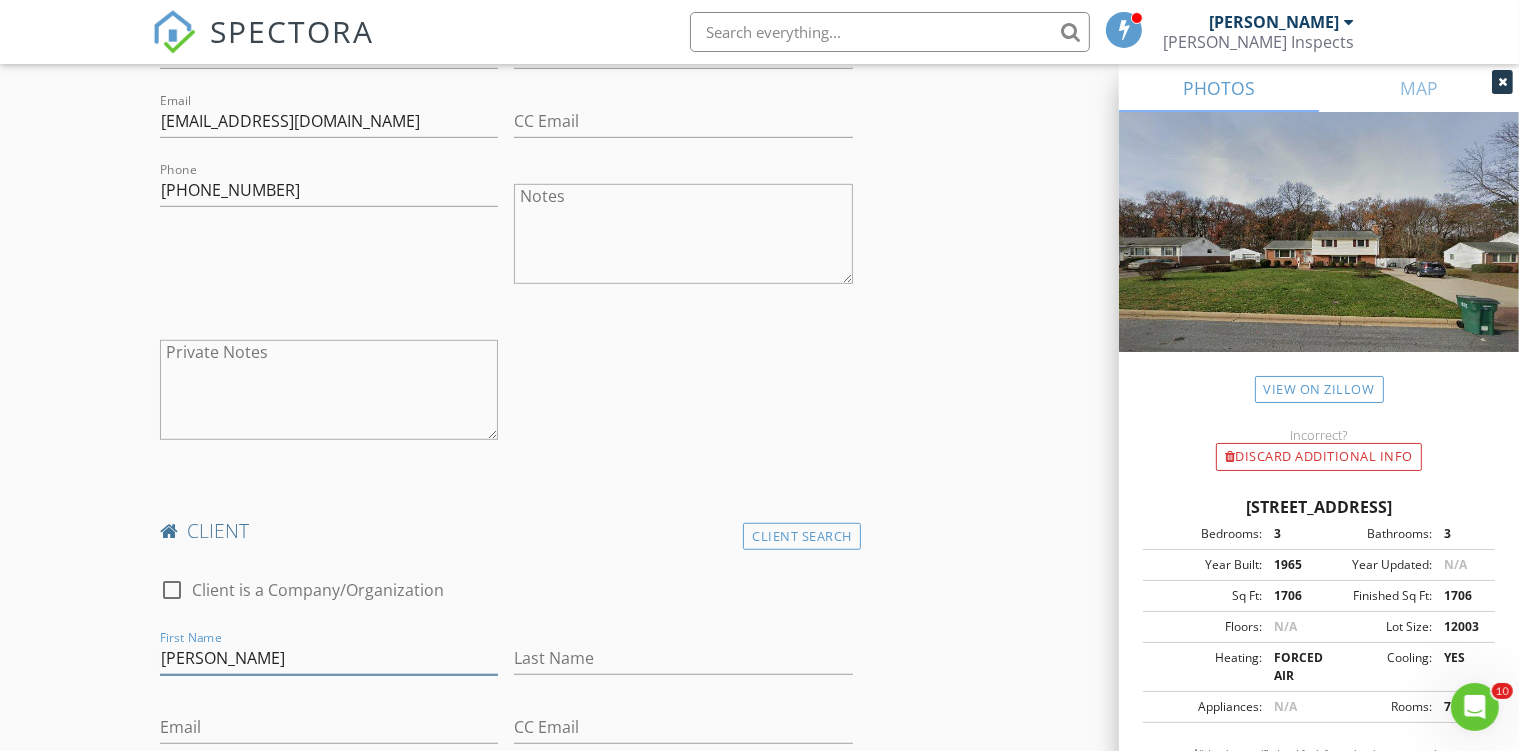 type on "Kim" 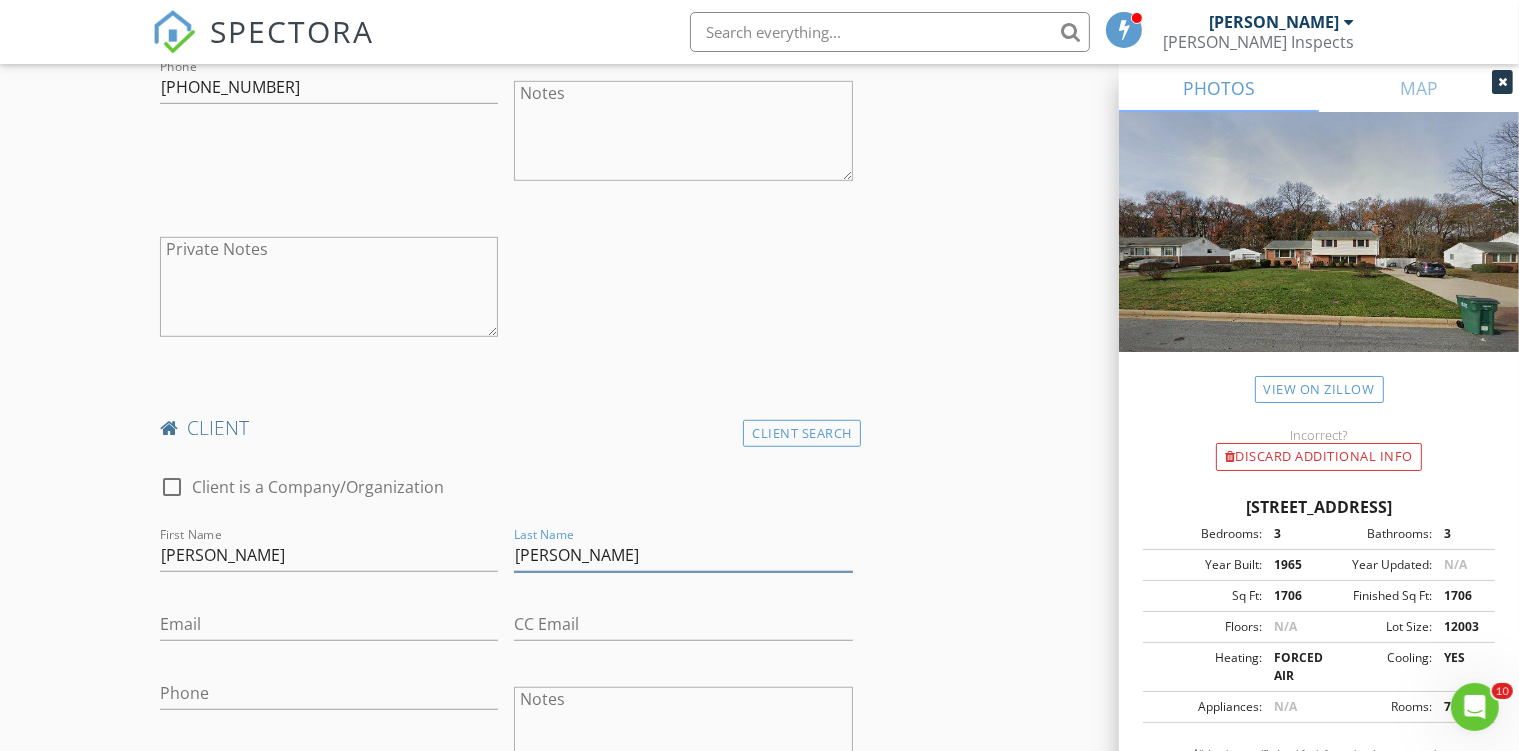 scroll, scrollTop: 1267, scrollLeft: 0, axis: vertical 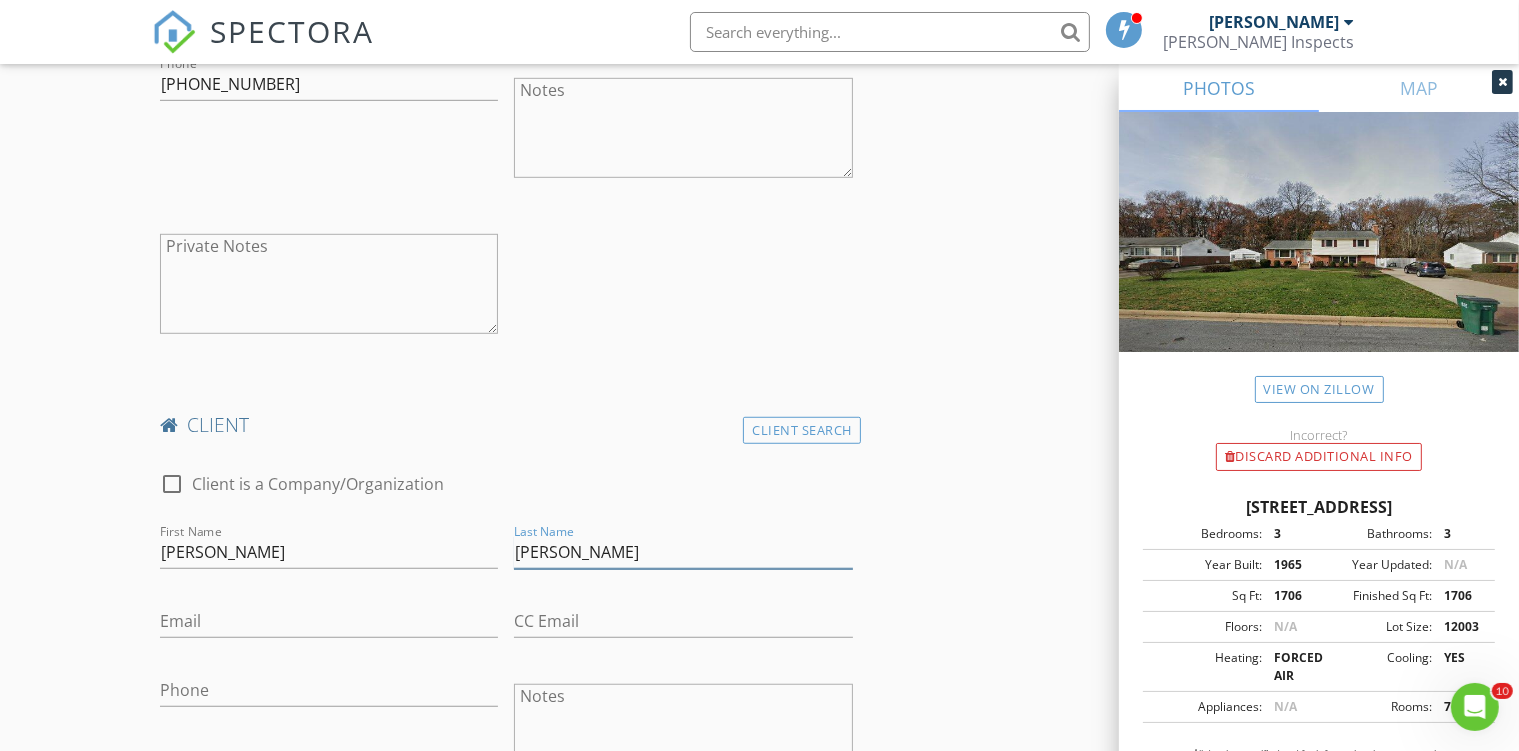 type on "Nguyen" 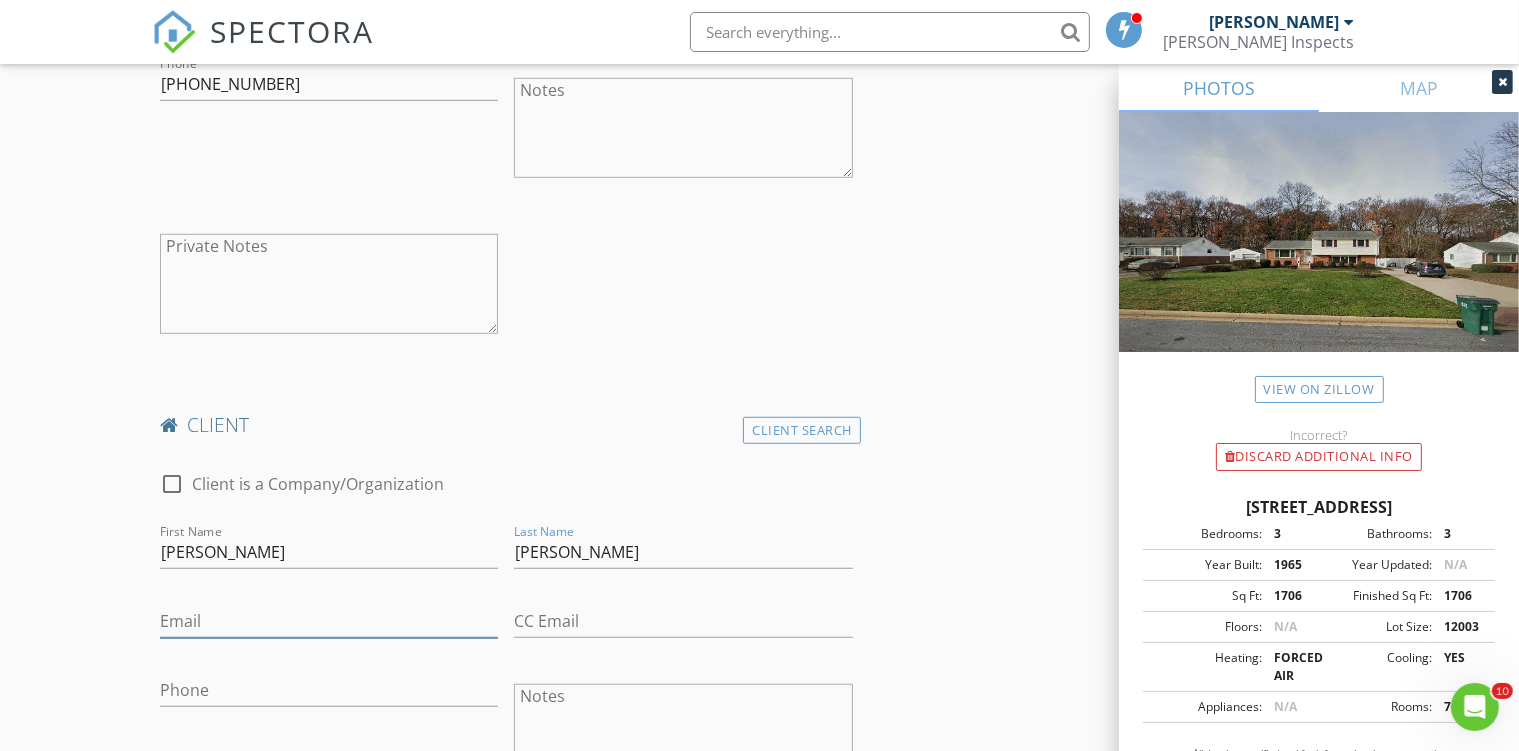 click on "Email" at bounding box center (329, 621) 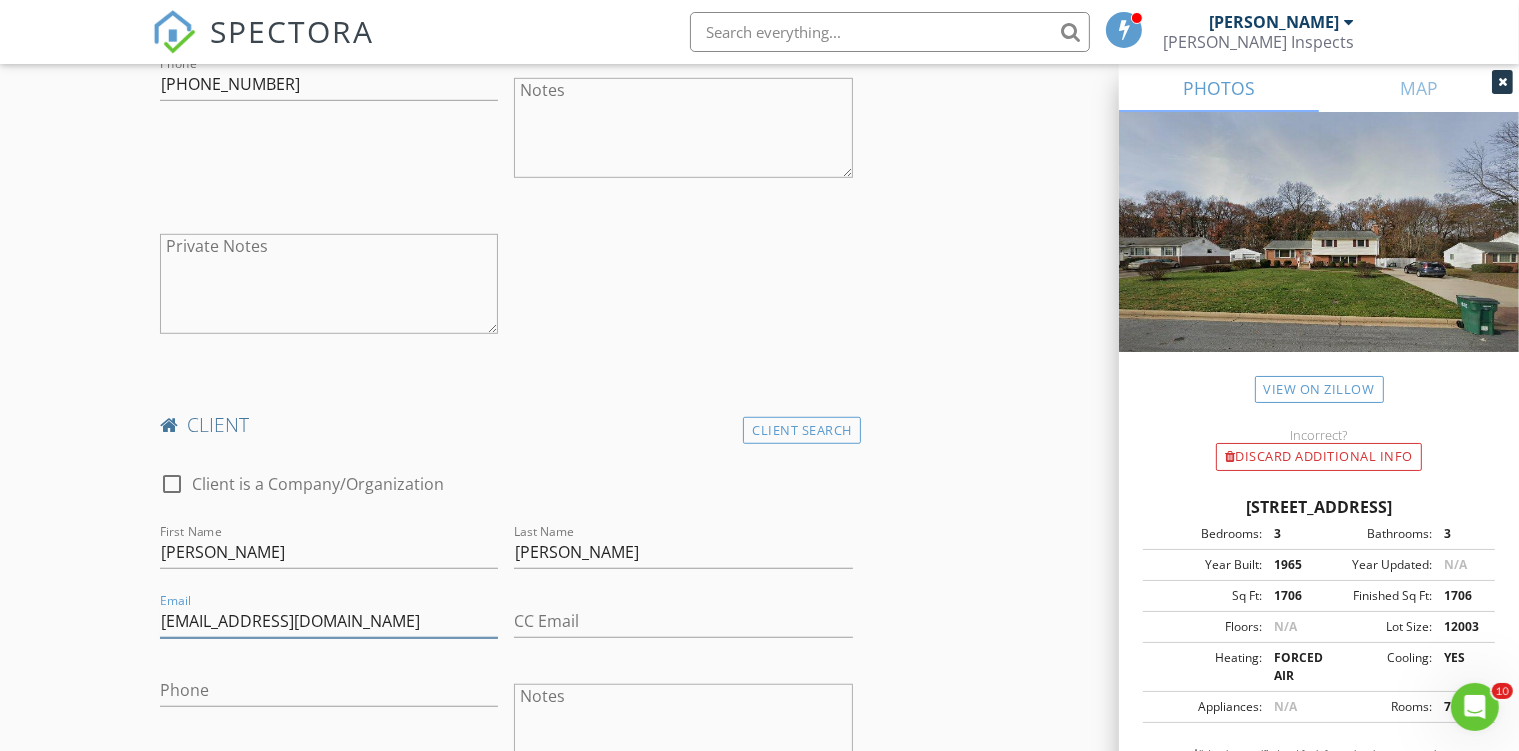 type on "kimvtnguyen2609@gmail.com" 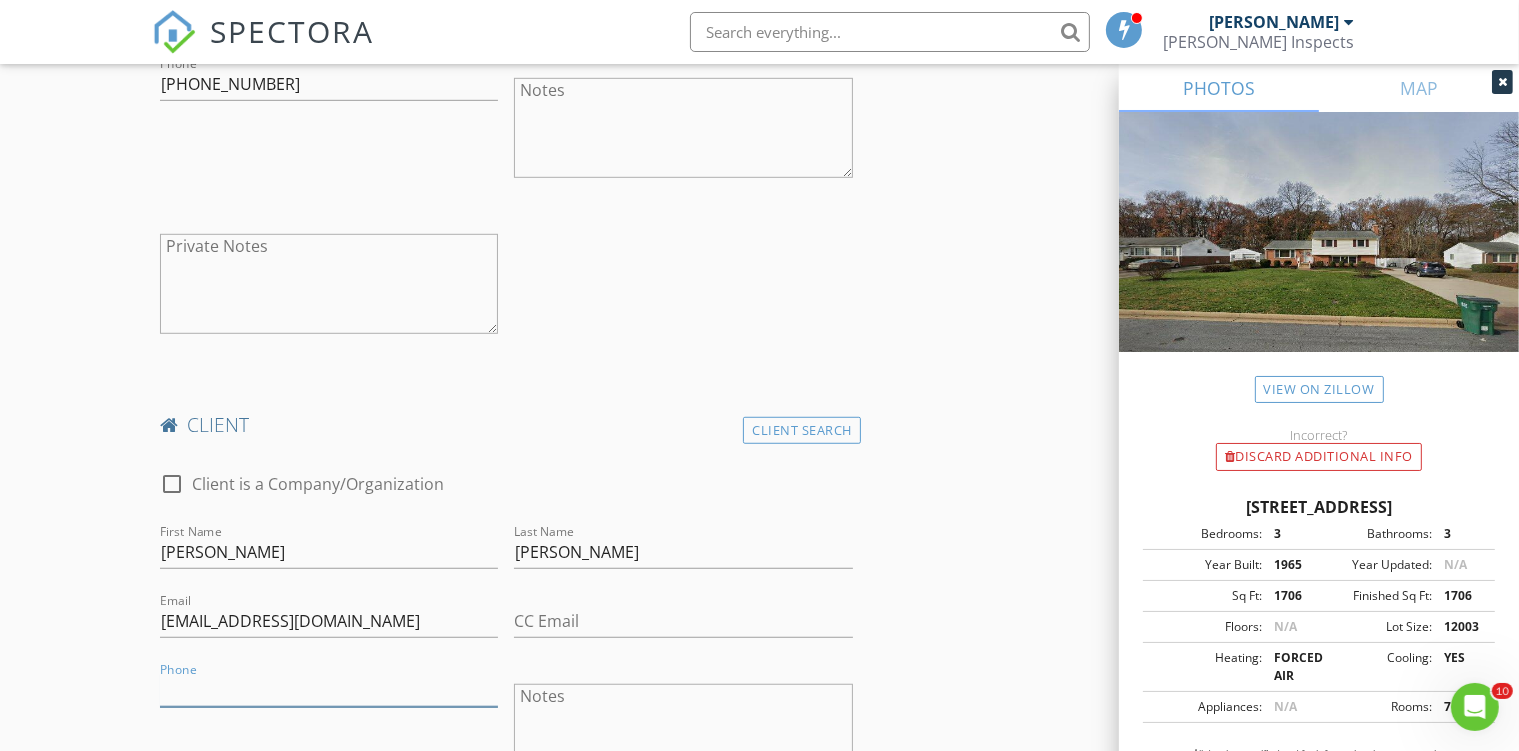 click on "Phone" at bounding box center (329, 690) 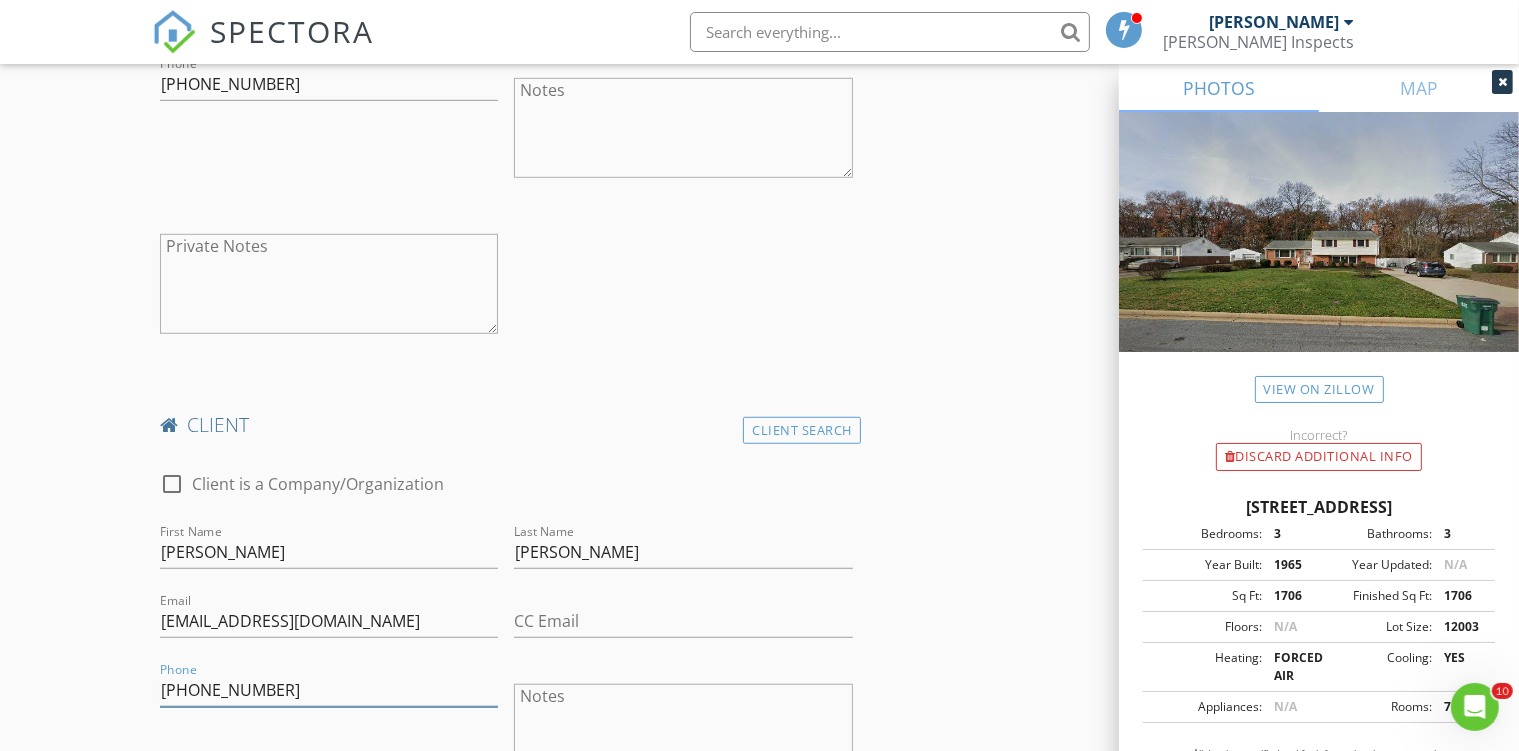 type on "804-243-4657" 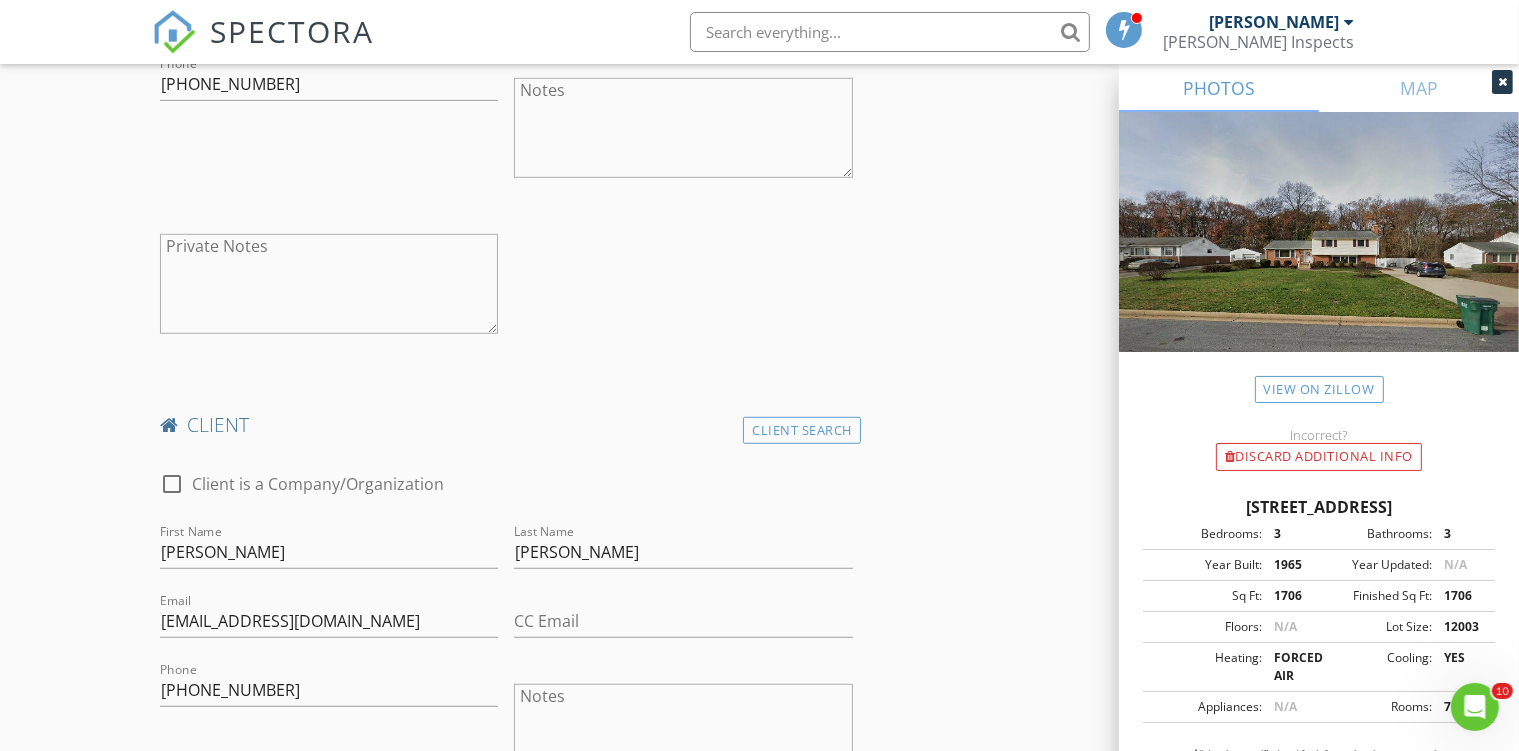 click on "INSPECTOR(S)
check_box   Chris dePolo   PRIMARY   Chris dePolo arrow_drop_down   check_box_outline_blank Chris dePolo specifically requested
Date/Time
07/31/2025 1:30 PM
Location
Address Search       Address 7904 Topaz Rd   Unit   City Richmond   State VA   Zip 23228   County Henrico     Square Feet 1706   Year Built 1965   Foundation arrow_drop_down     Chris dePolo     11.2 miles     (25 minutes)
client
check_box Enable Client CC email for this inspection   Client Search     check_box_outline_blank Client is a Company/Organization     First Name Long   Last Name Nguyen   Email longnguyen.12345@yahoo.com   CC Email   Phone 804-696-9999           Notes   Private Notes
client
Client Search     check_box_outline_blank Client is a Company/Organization     First Name Kim   Last Name Nguyen   Email kimvtnguyen2609@gmail.com" at bounding box center [759, 894] 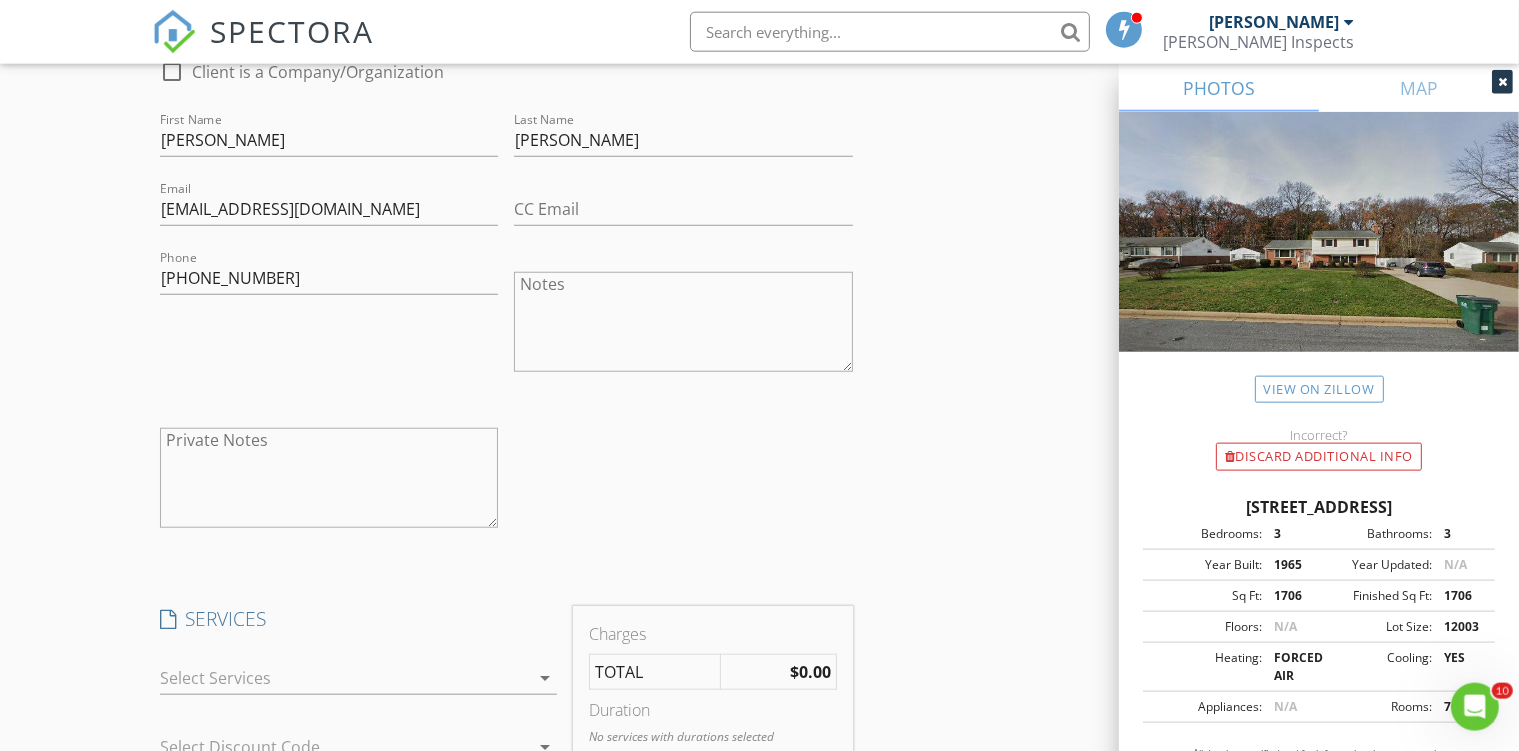 scroll, scrollTop: 1689, scrollLeft: 0, axis: vertical 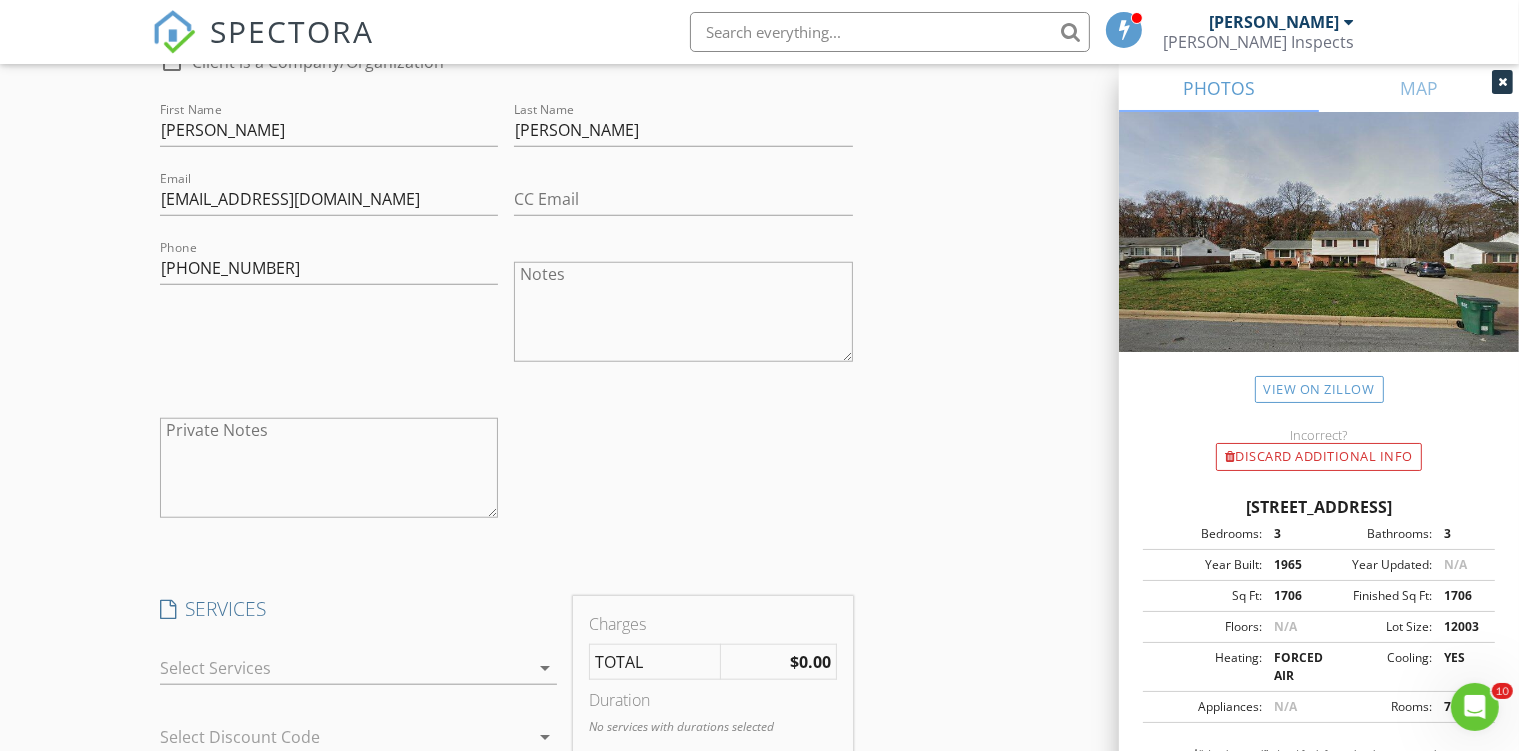 click at bounding box center (345, 668) 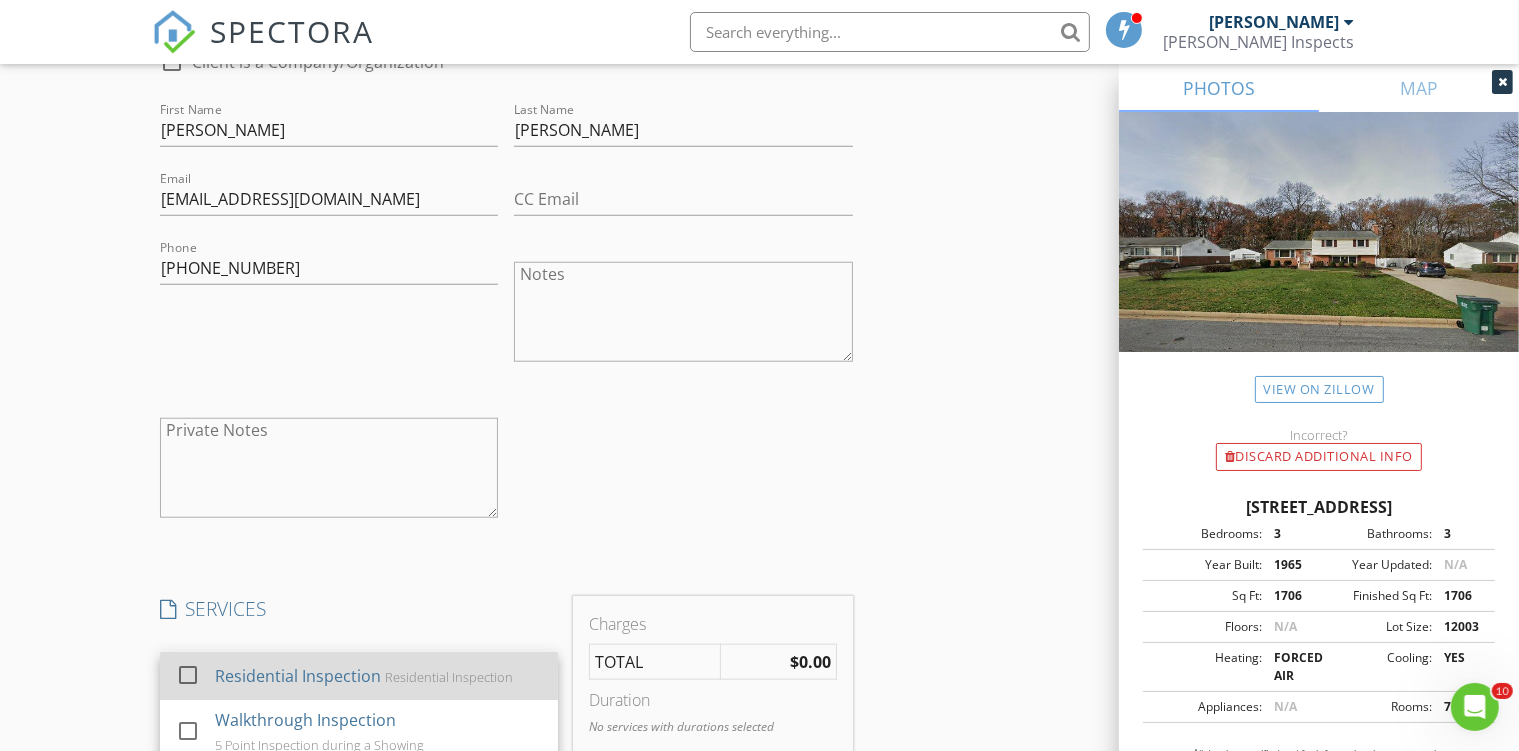 click on "Residential Inspection" at bounding box center [297, 676] 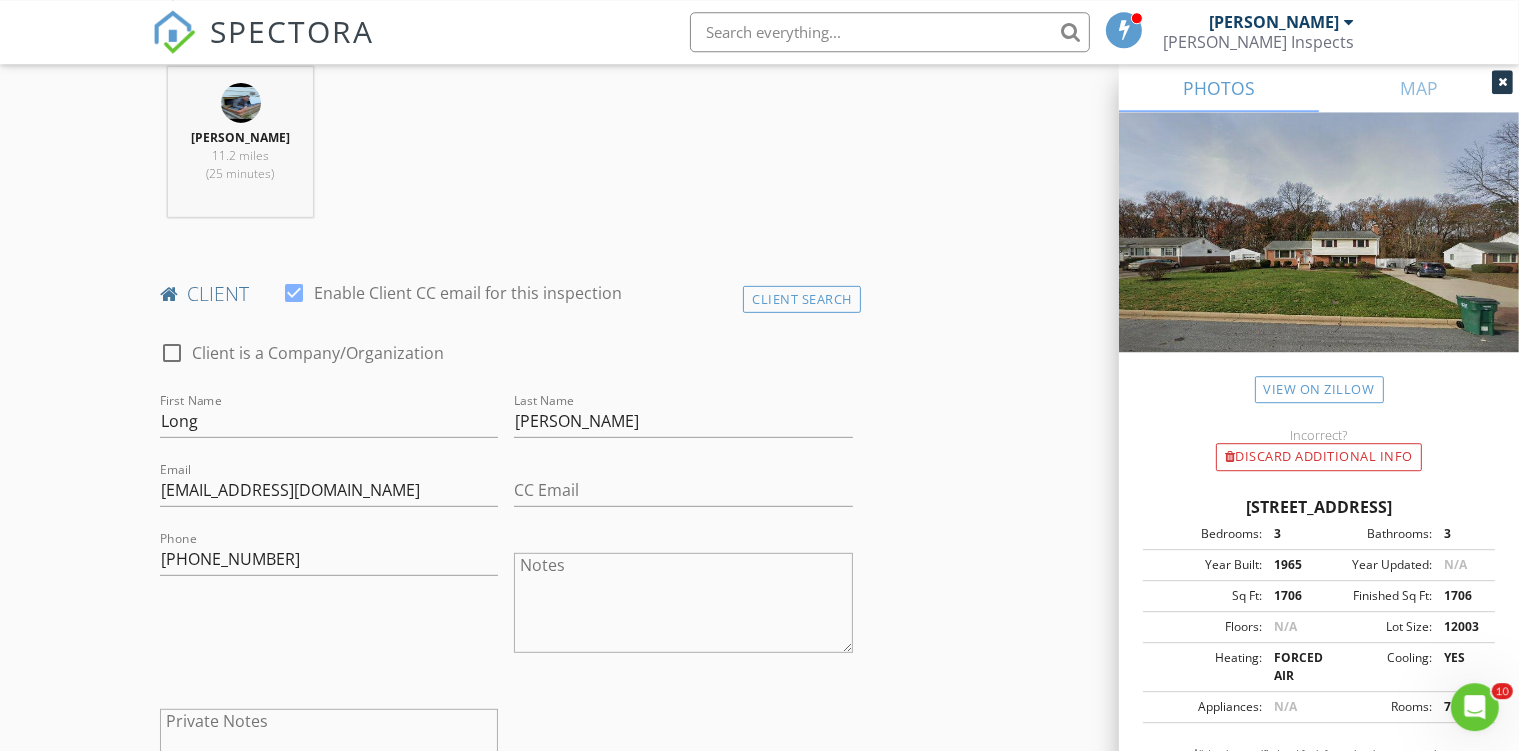 scroll, scrollTop: 528, scrollLeft: 0, axis: vertical 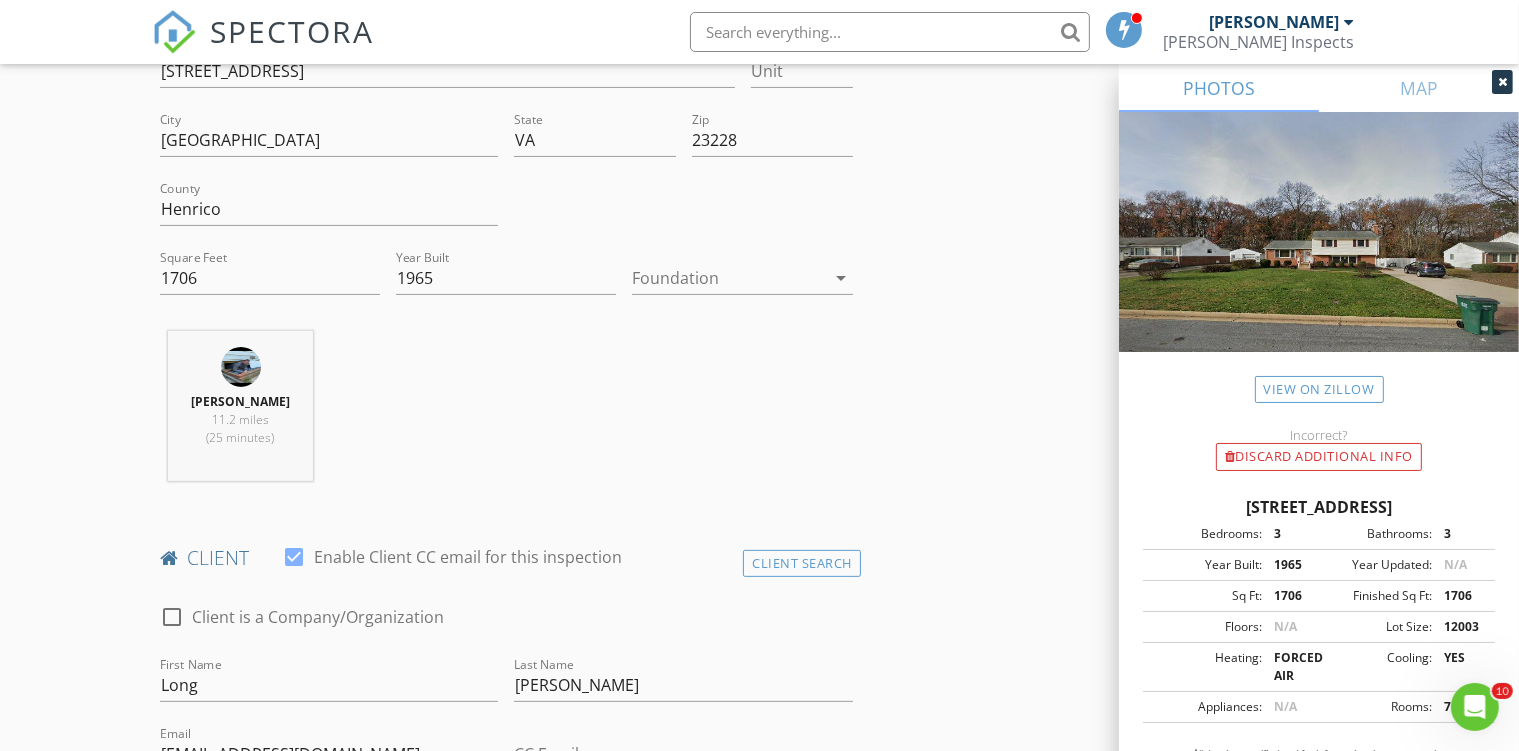 click at bounding box center (728, 278) 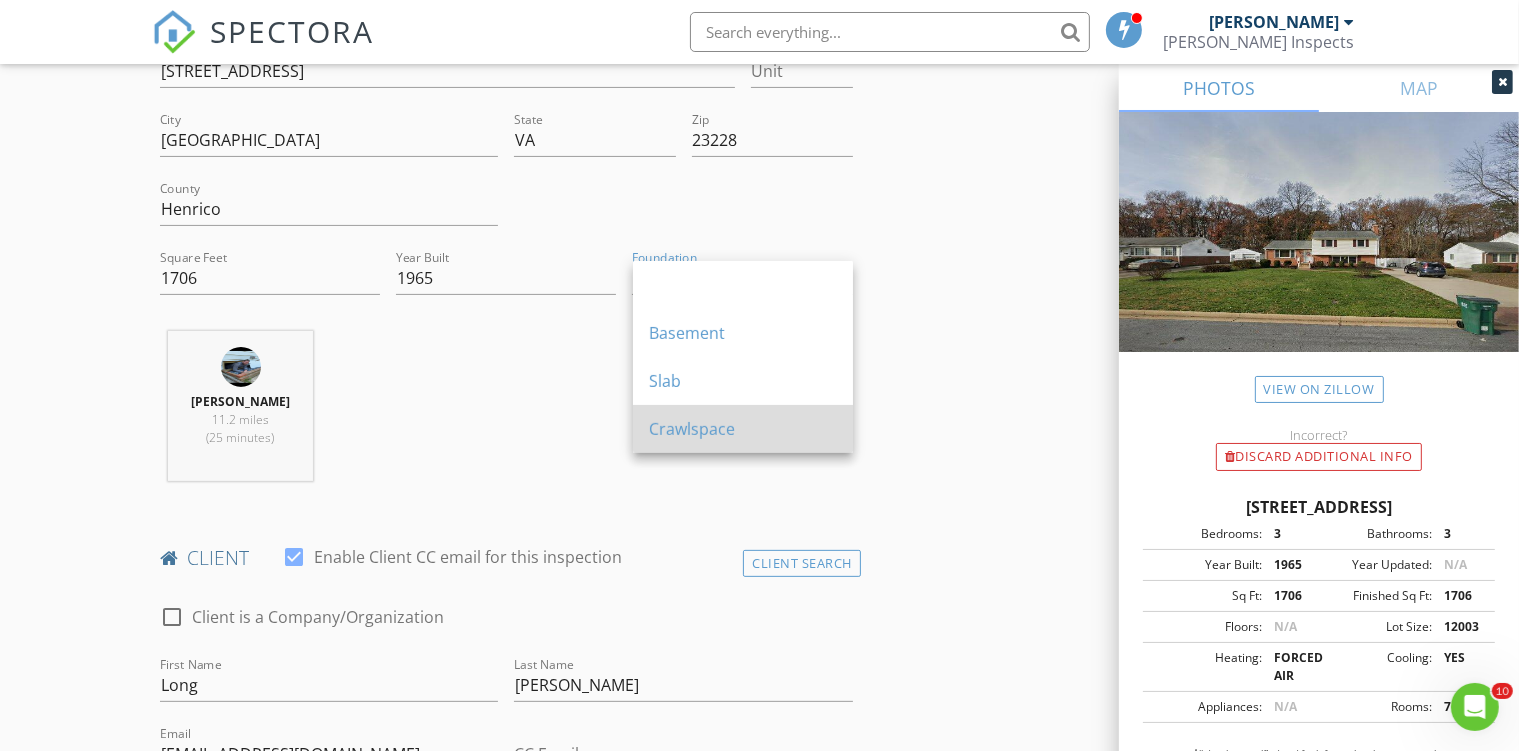 click on "Crawlspace" at bounding box center (743, 429) 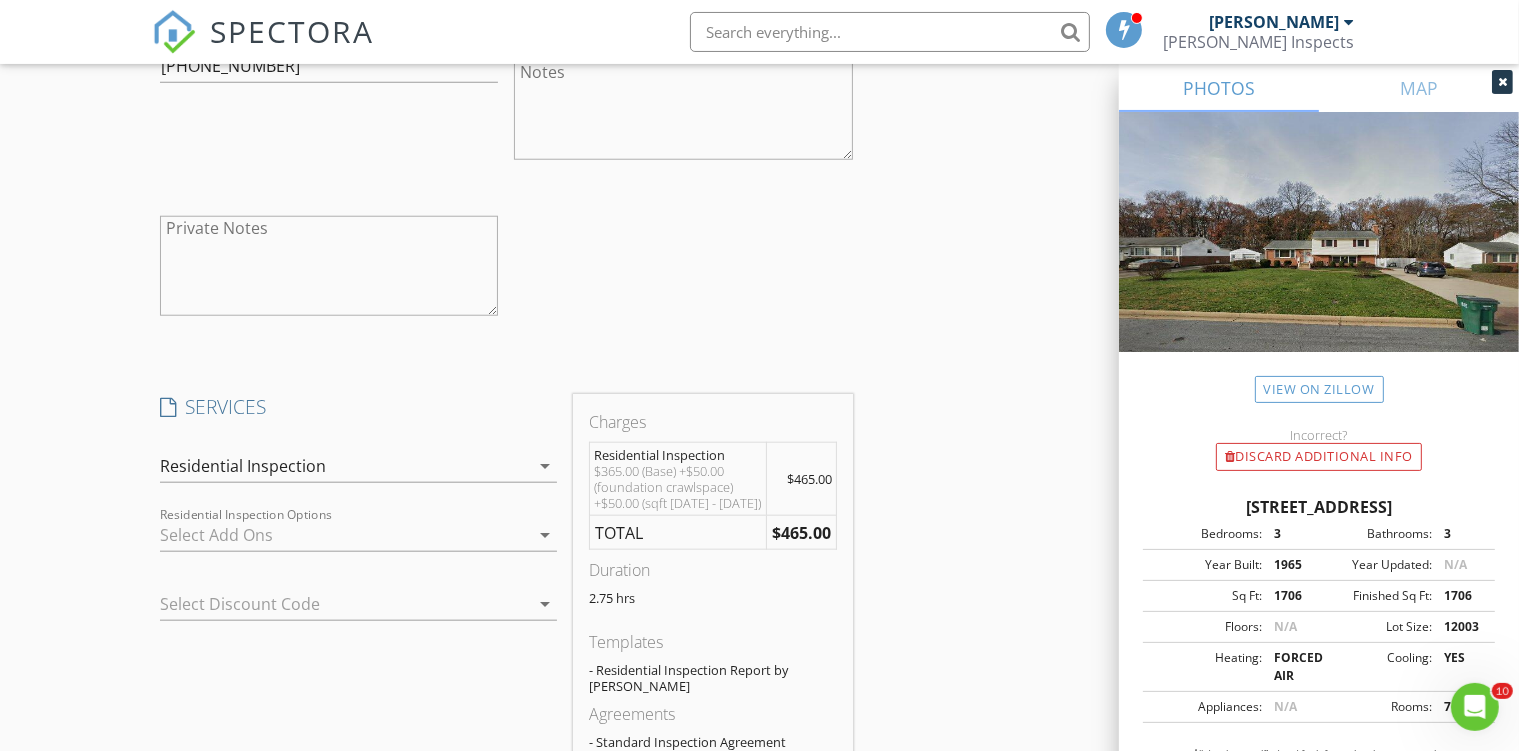 scroll, scrollTop: 2006, scrollLeft: 0, axis: vertical 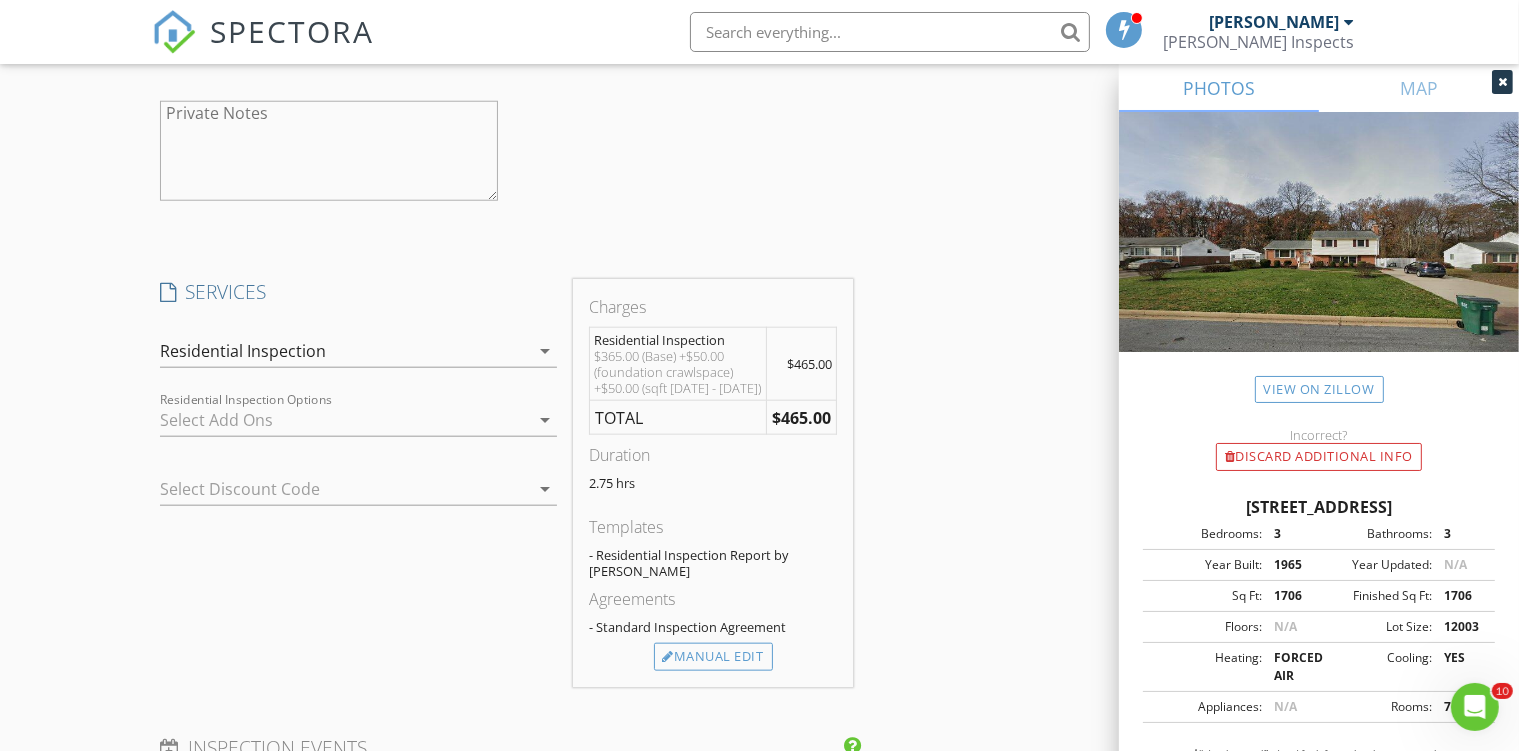 click at bounding box center (345, 420) 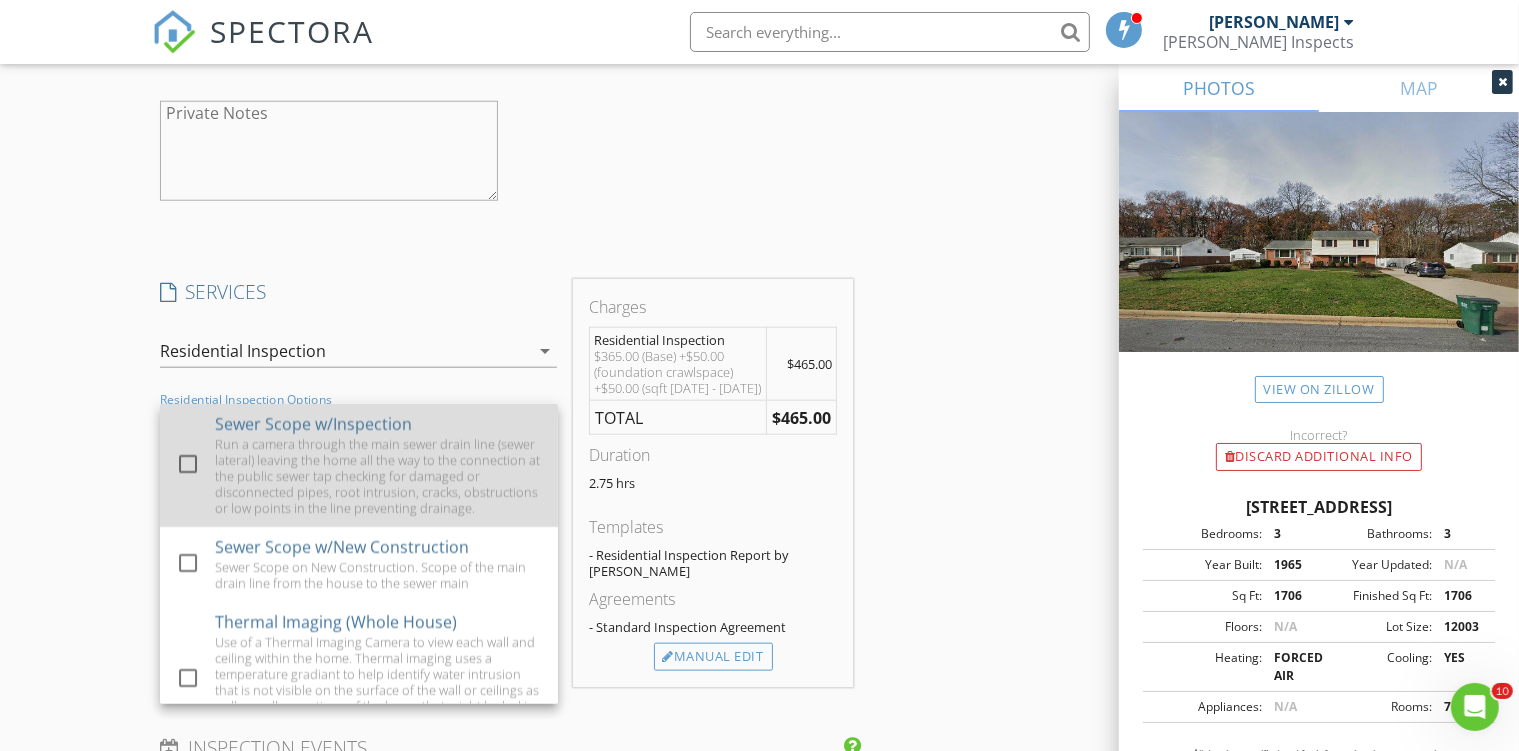 click at bounding box center [188, 464] 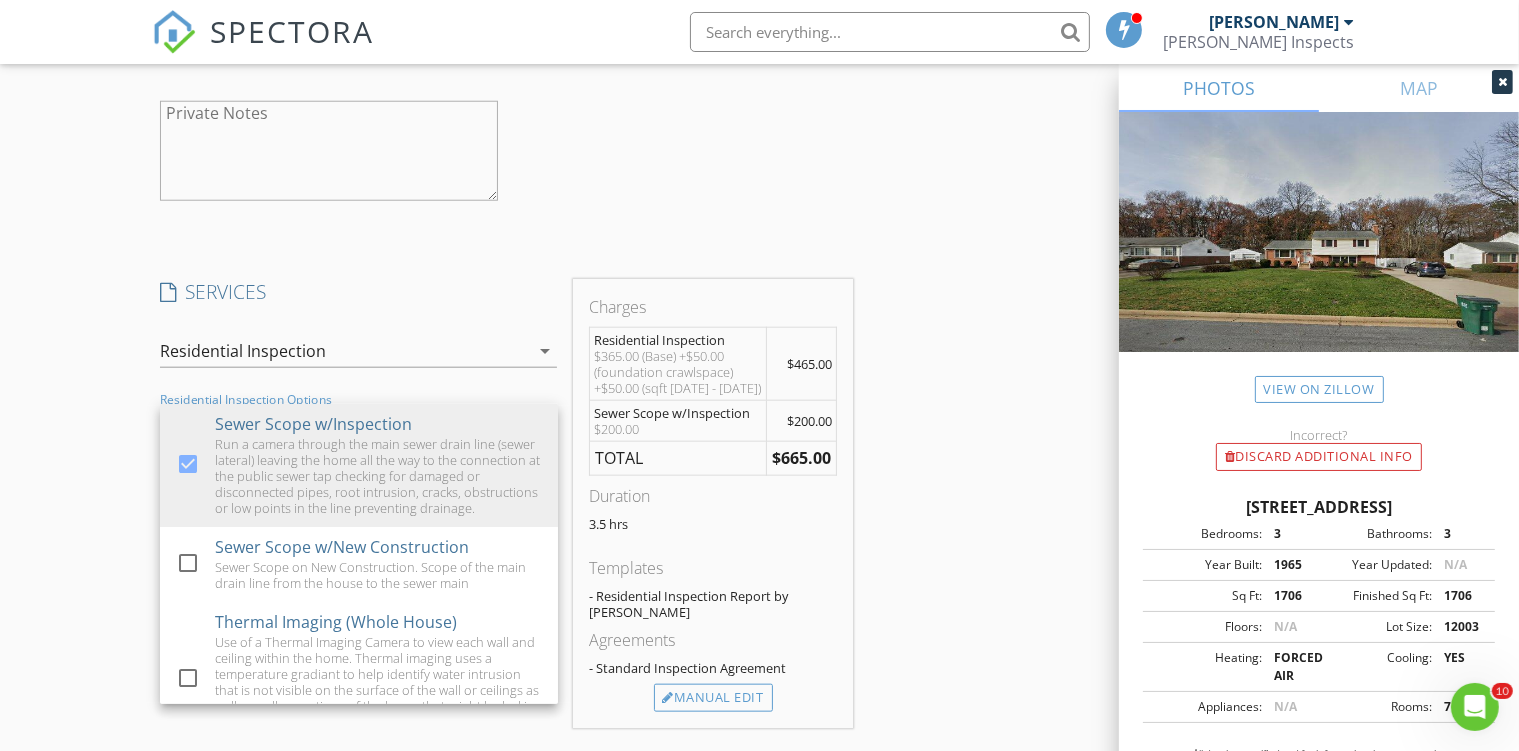 click on "INSPECTOR(S)
check_box   Chris dePolo   PRIMARY   Chris dePolo arrow_drop_down   check_box_outline_blank Chris dePolo specifically requested
Date/Time
07/31/2025 1:30 PM
Location
Address Search       Address 7904 Topaz Rd   Unit   City Richmond   State VA   Zip 23228   County Henrico     Square Feet 1706   Year Built 1965   Foundation Crawlspace arrow_drop_down     Chris dePolo     11.2 miles     (25 minutes)
client
check_box Enable Client CC email for this inspection   Client Search     check_box_outline_blank Client is a Company/Organization     First Name Long   Last Name Nguyen   Email longnguyen.12345@yahoo.com   CC Email   Phone 804-696-9999           Notes   Private Notes
client
Client Search     check_box_outline_blank Client is a Company/Organization     First Name Kim   Last Name Nguyen   Email   CC Email" at bounding box center [759, 206] 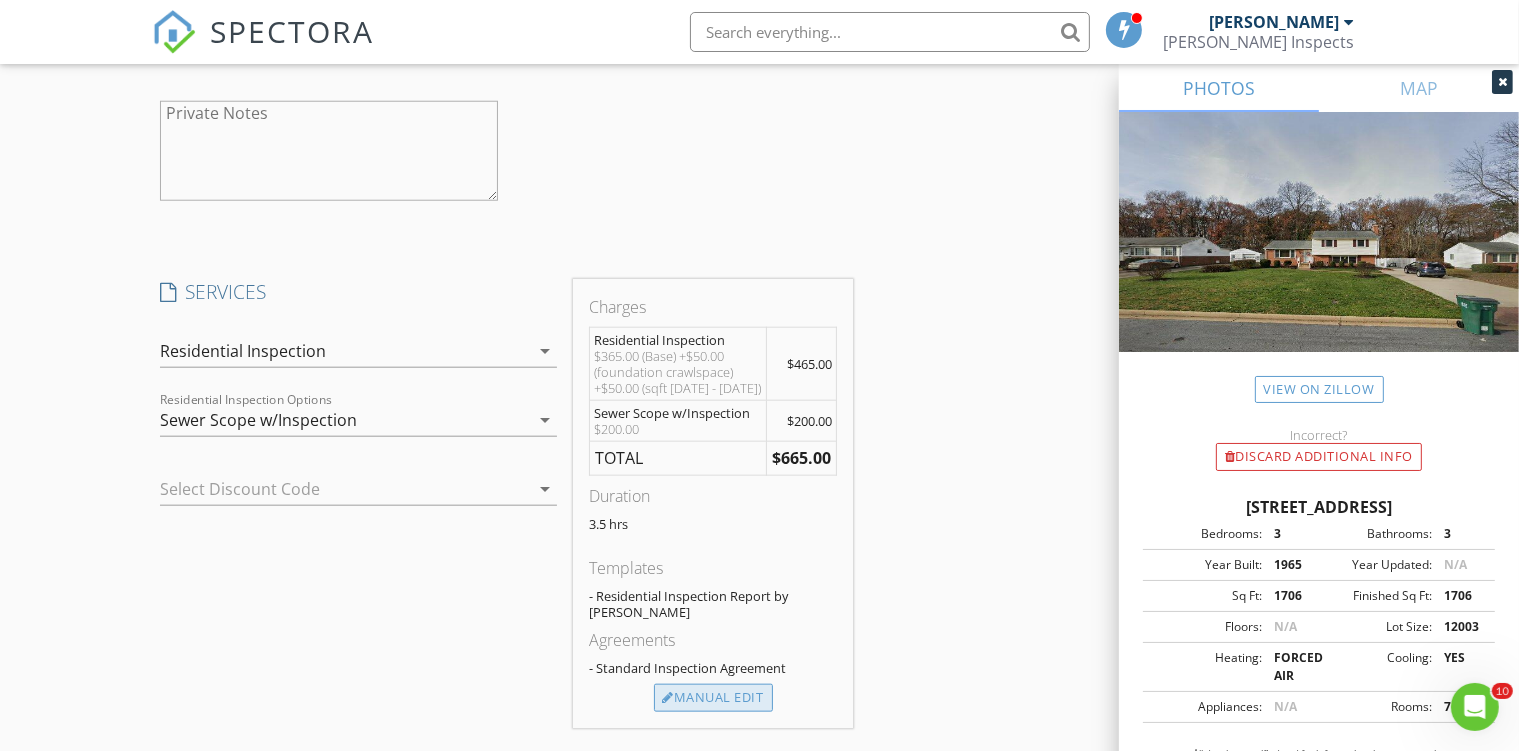 click on "Manual Edit" at bounding box center [713, 698] 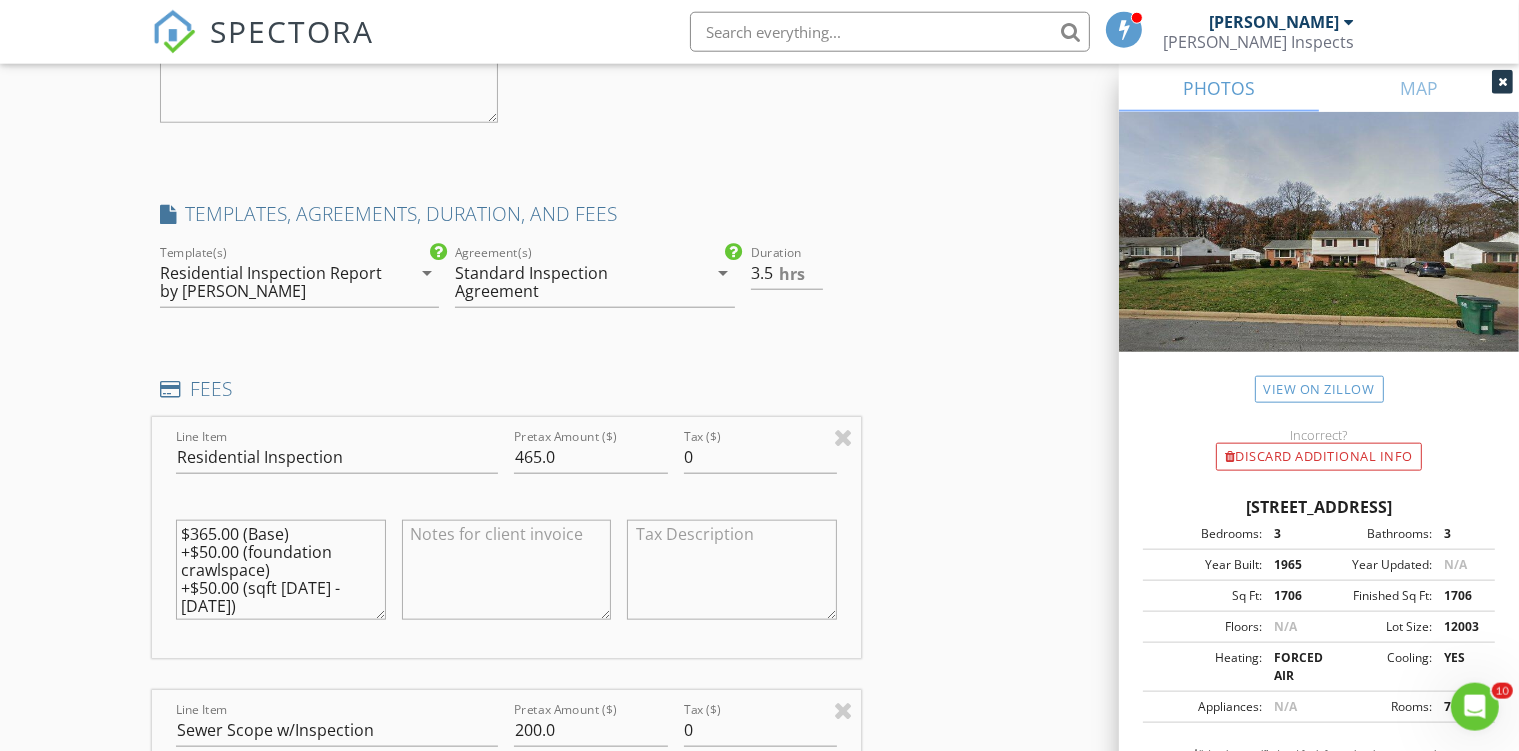 scroll, scrollTop: 2217, scrollLeft: 0, axis: vertical 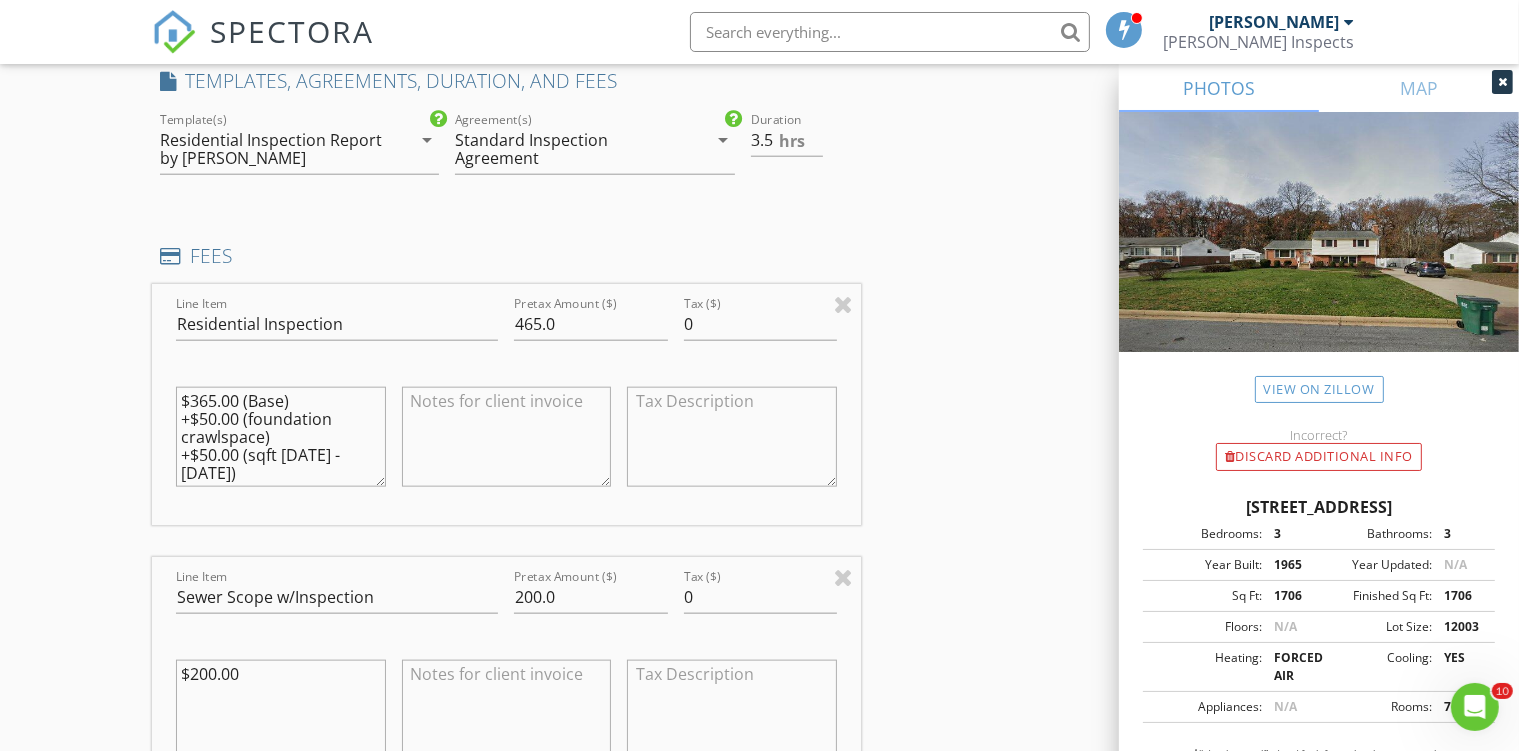 click at bounding box center (507, 437) 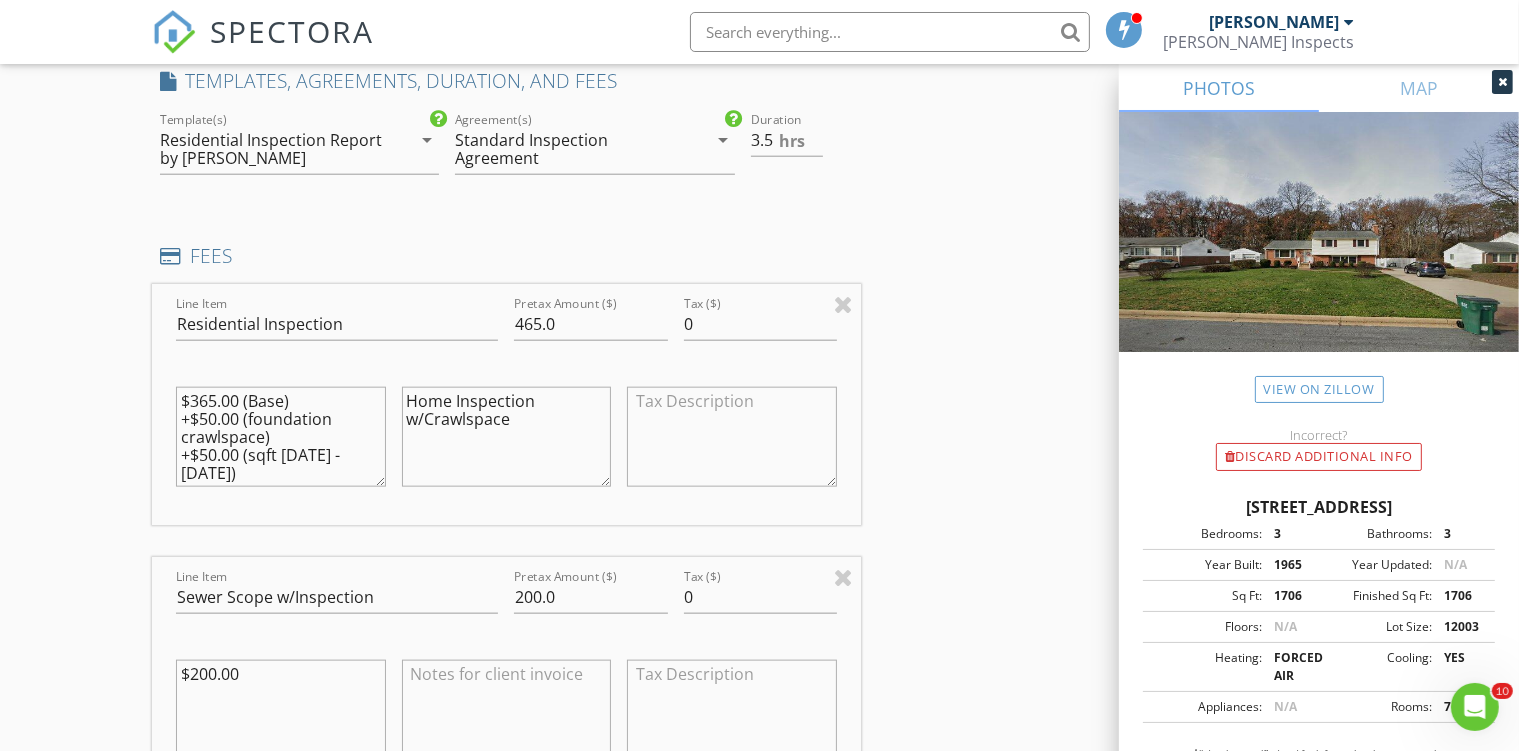 type on "Home Inspection w/Crawlspace" 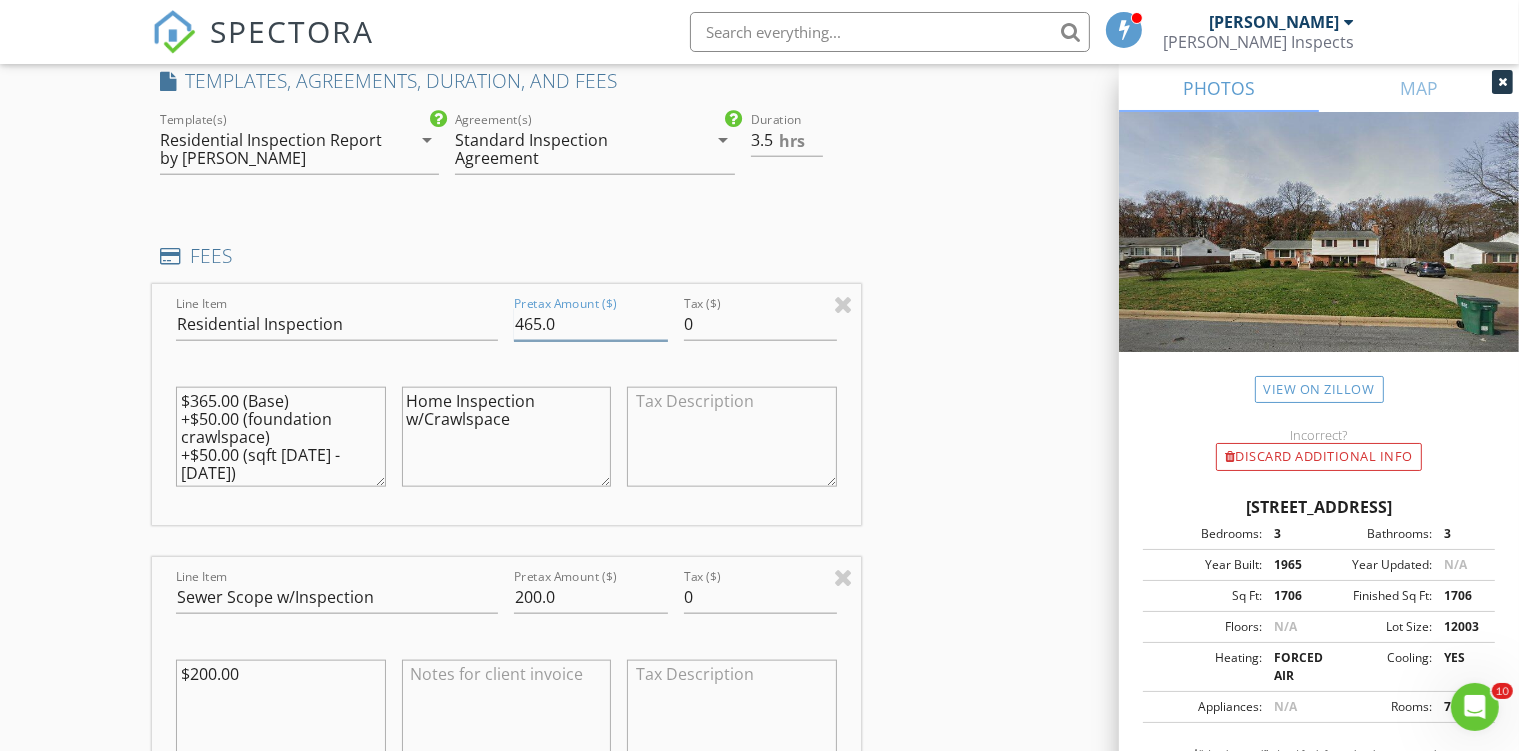 drag, startPoint x: 542, startPoint y: 315, endPoint x: 528, endPoint y: 317, distance: 14.142136 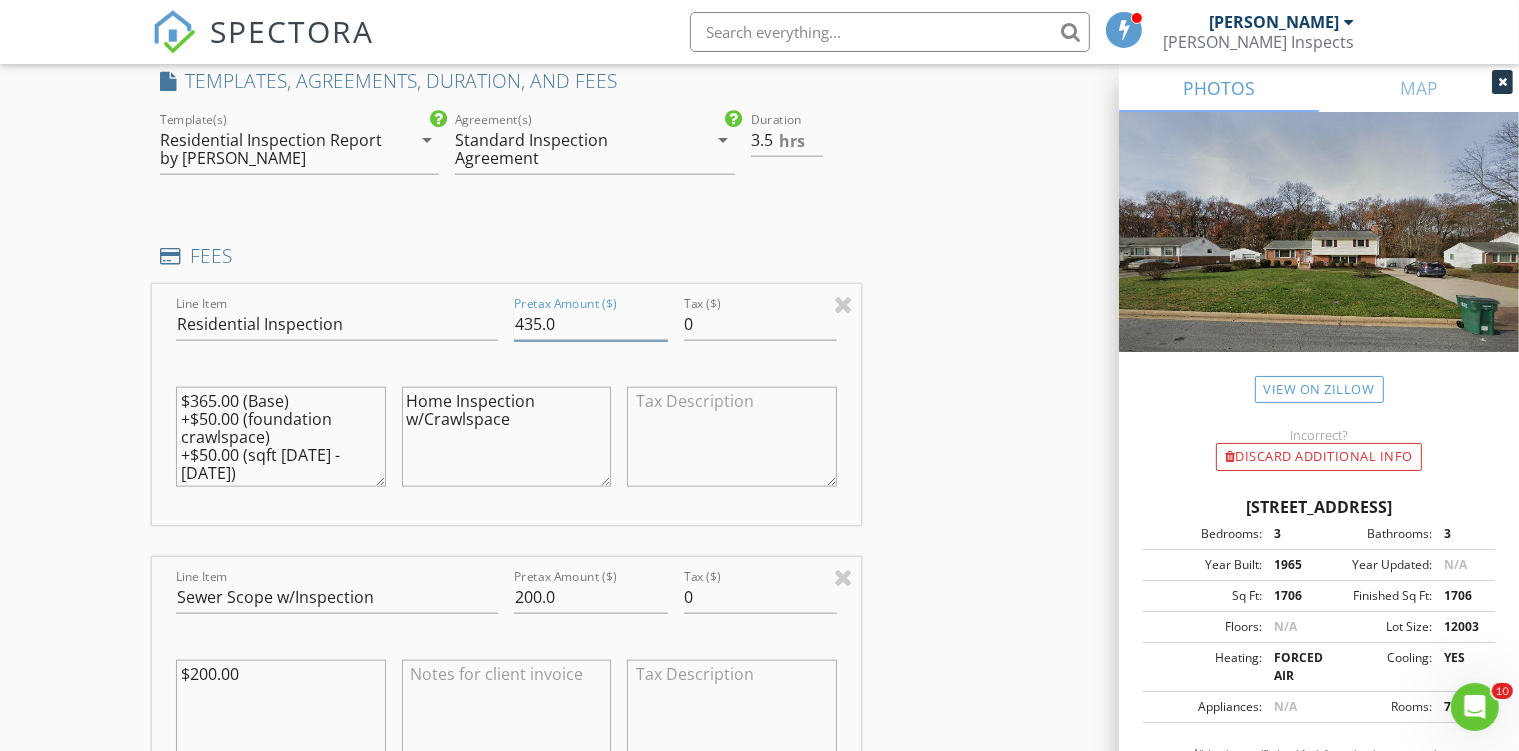 type on "435.0" 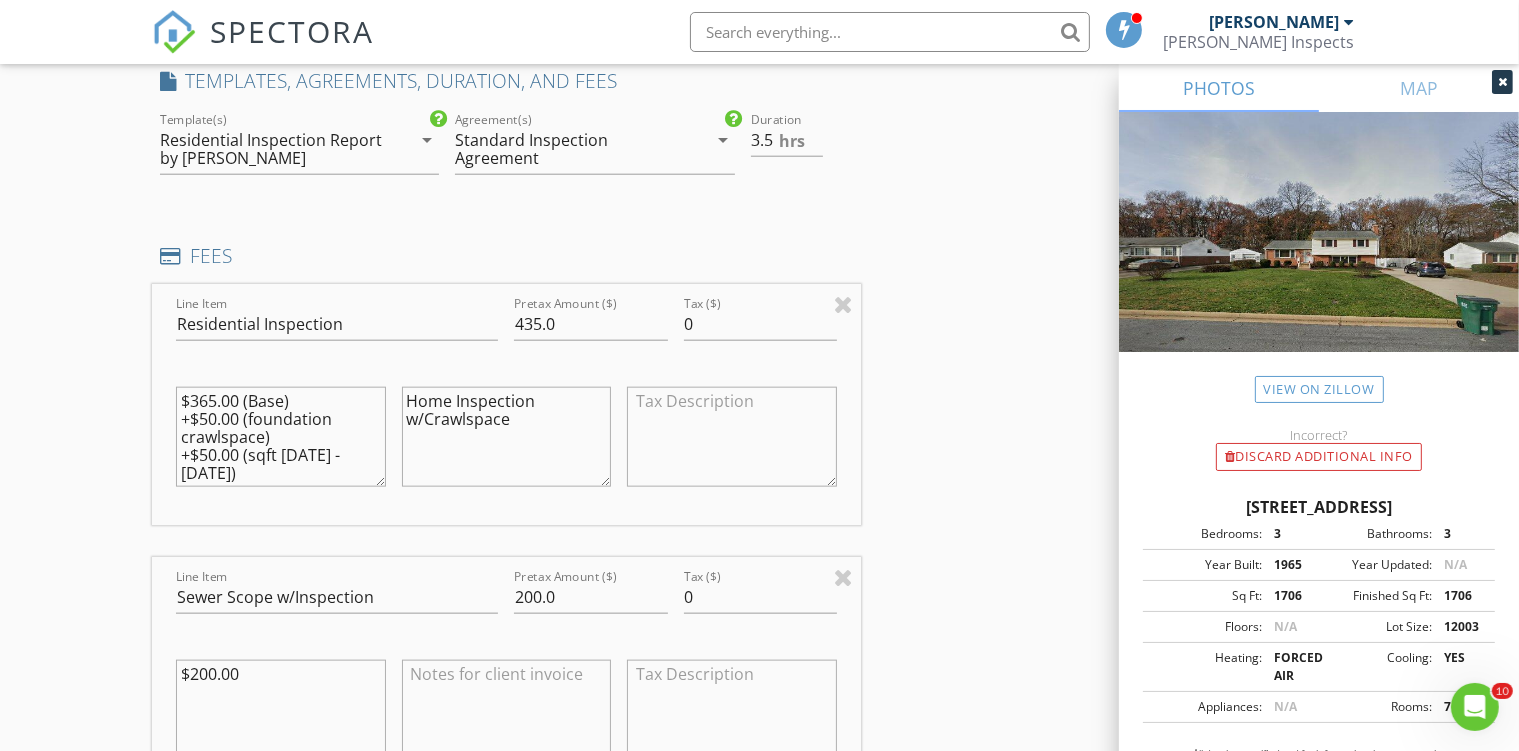 click at bounding box center (507, 710) 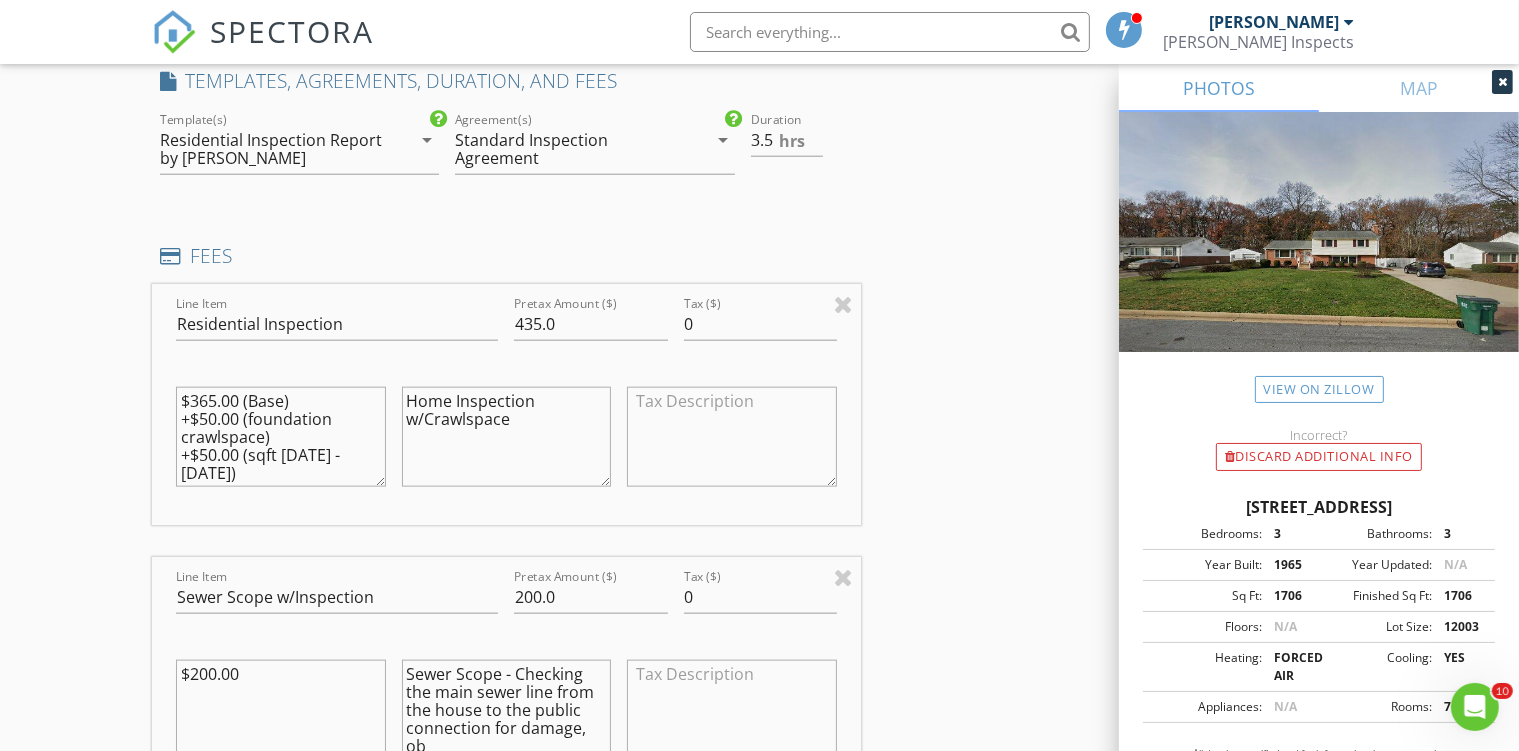 scroll, scrollTop: 2219, scrollLeft: 0, axis: vertical 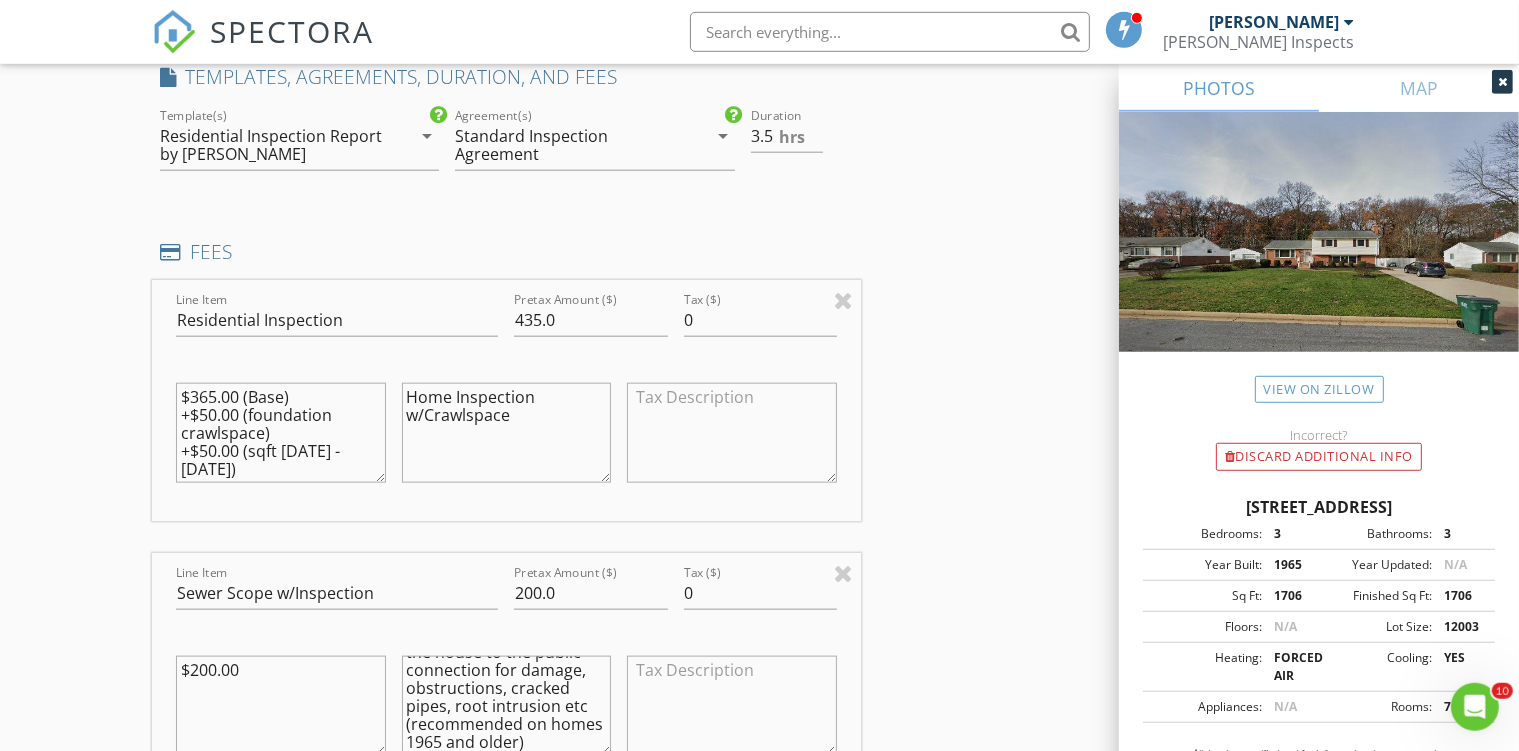 click on "Sewer Scope - Checking the main sewer line from the house to the public connection for damage, obstructions, cracked pipes, root intrusion etc (recommended on homes 1965 and older)" at bounding box center [507, 706] 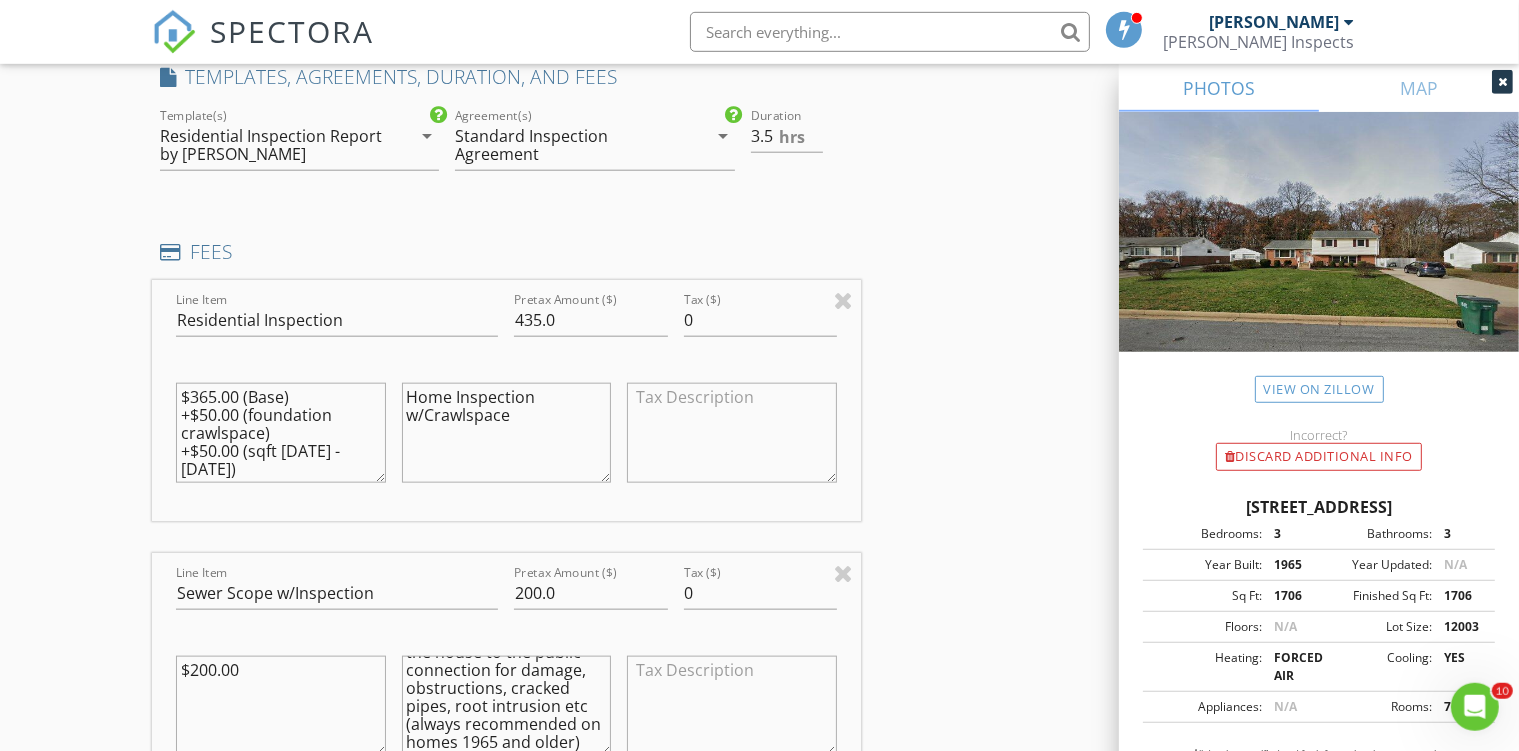 type on "Sewer Scope - Checking the main sewer line from the house to the public connection for damage, obstructions, cracked pipes, root intrusion etc (always recommended on homes 1965 and older)" 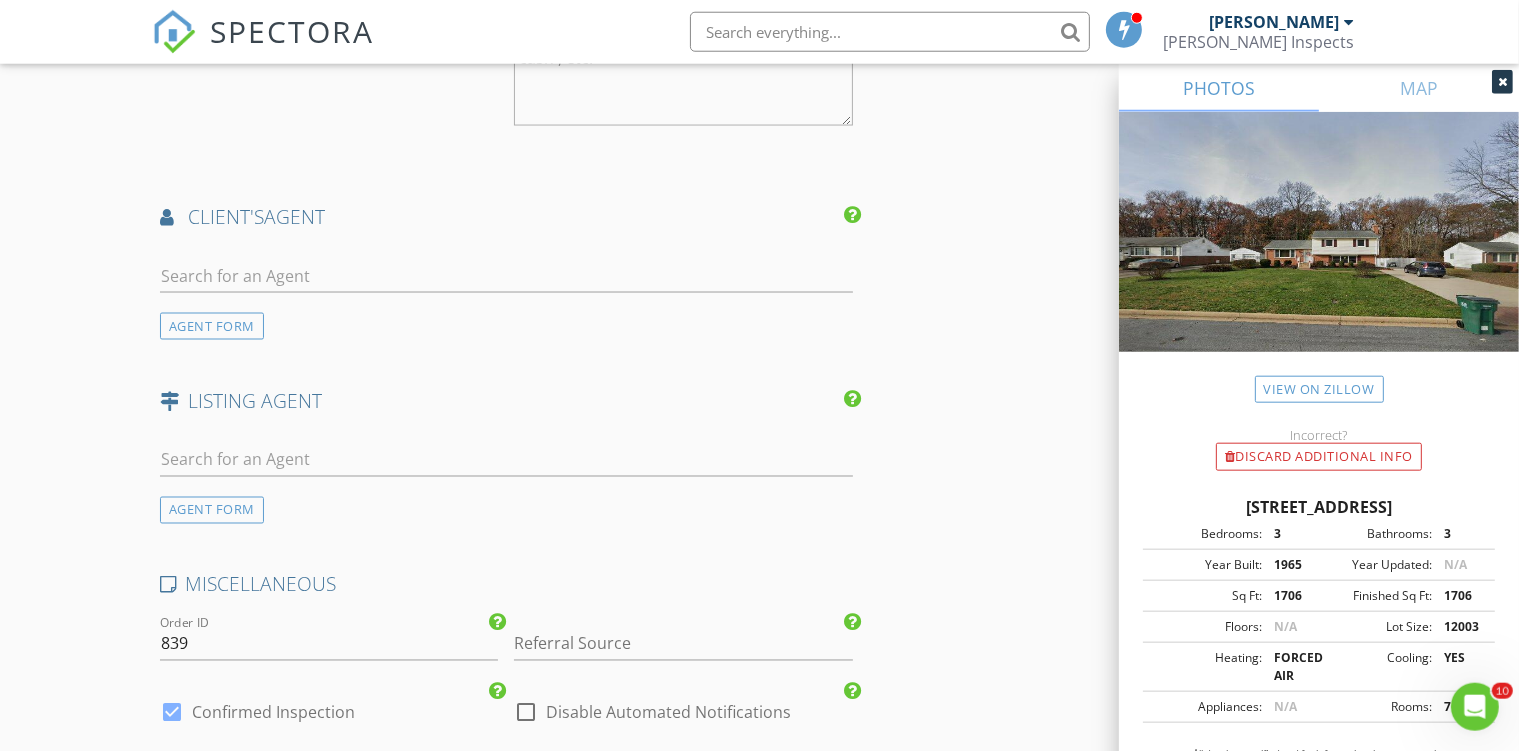 scroll, scrollTop: 3383, scrollLeft: 0, axis: vertical 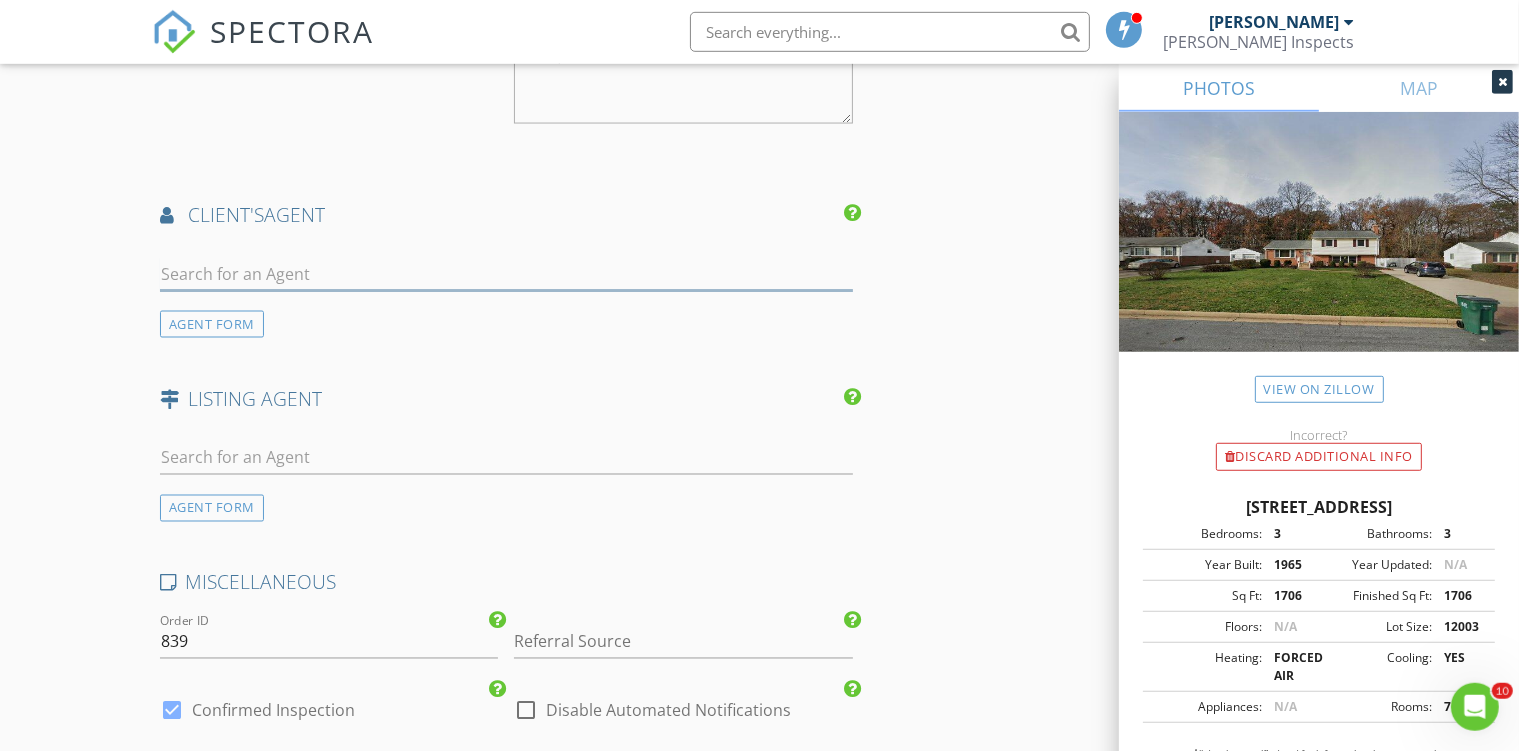 click at bounding box center (506, 274) 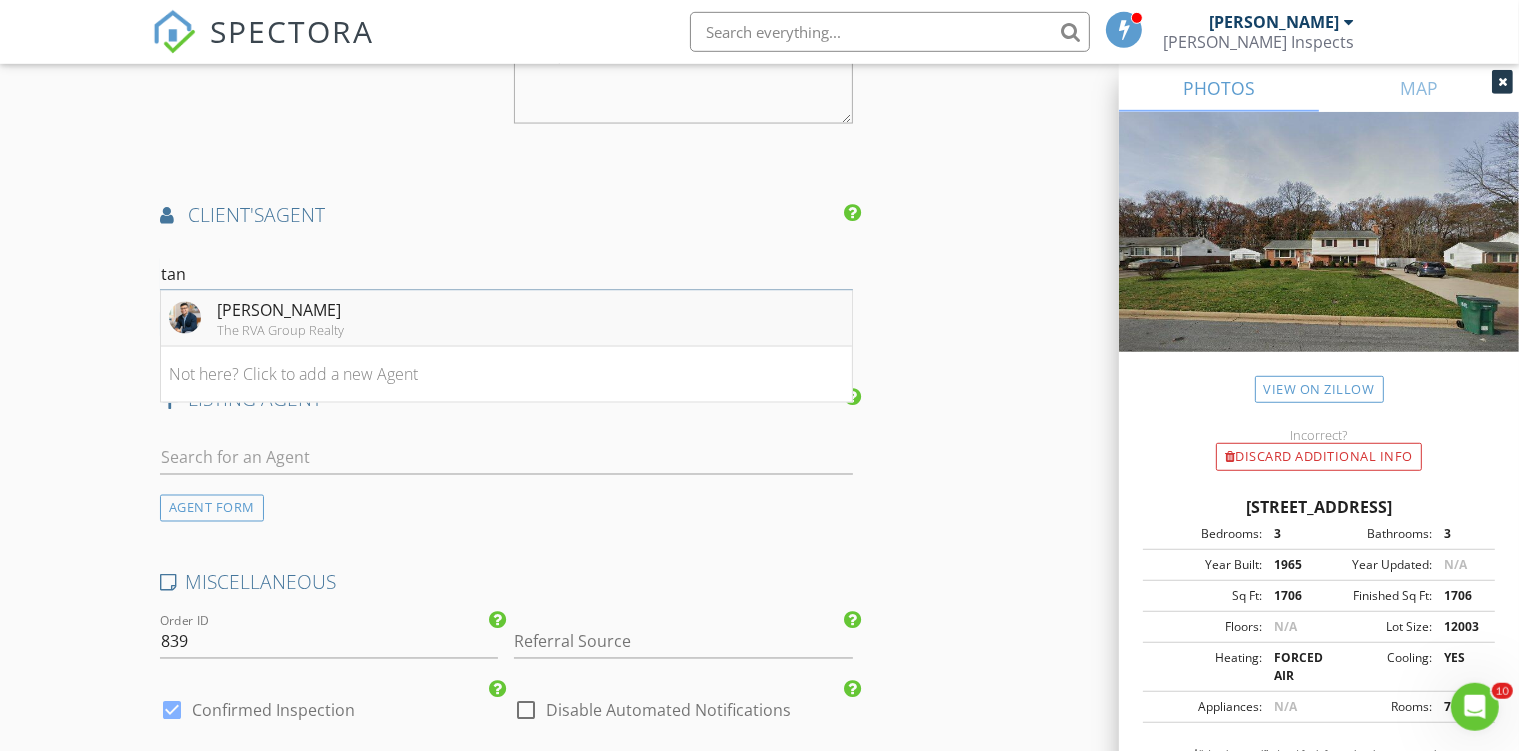 type on "tan" 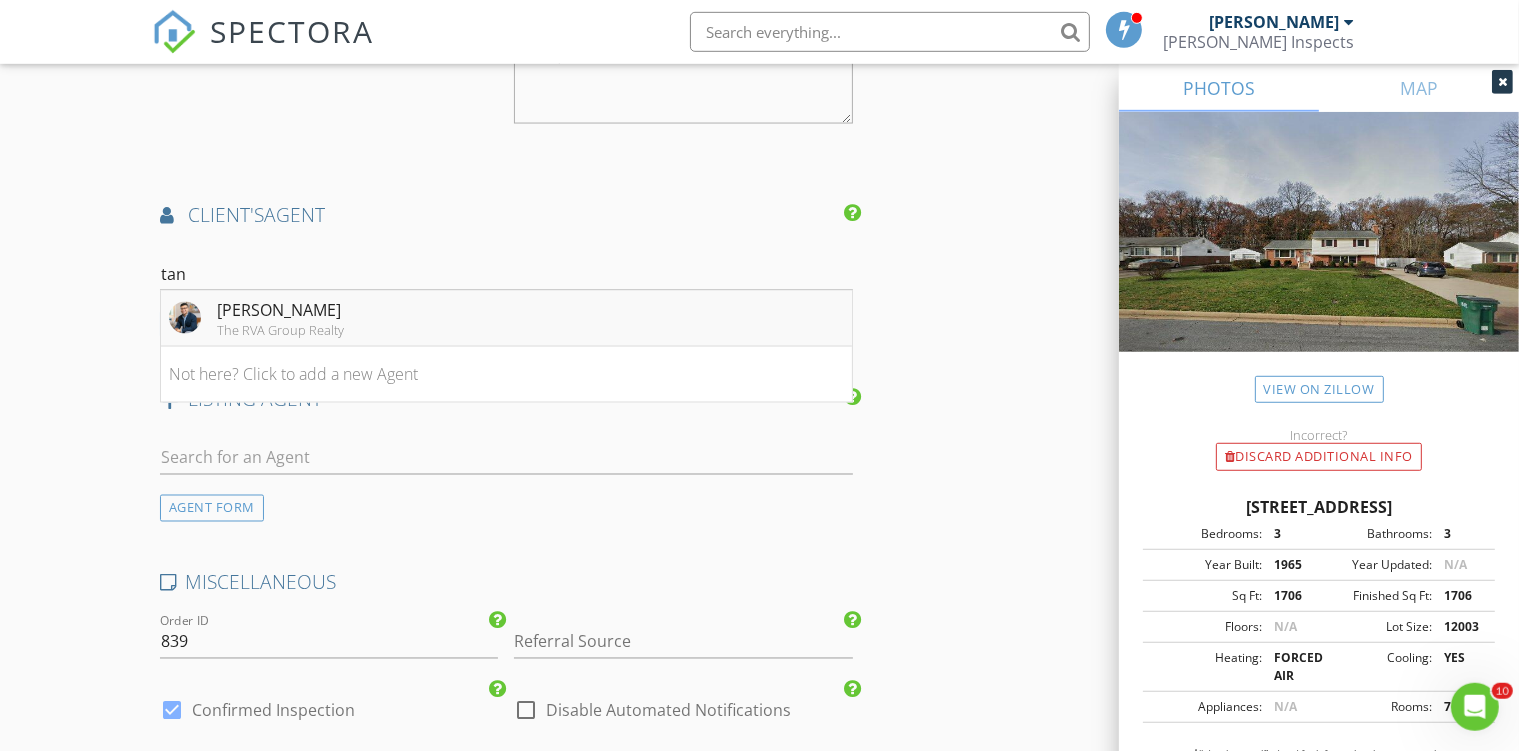 click on "The RVA Group Realty" at bounding box center (280, 330) 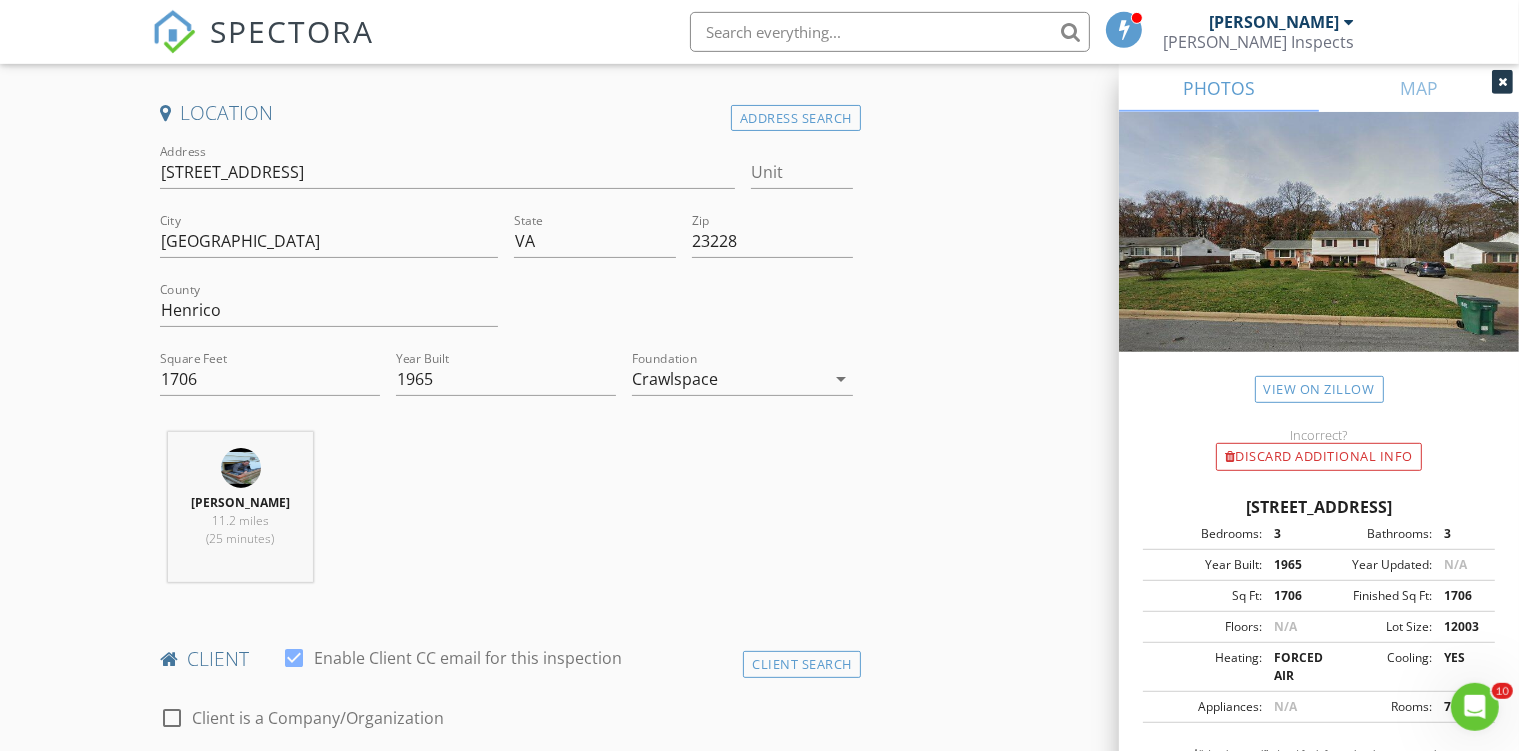 scroll, scrollTop: 0, scrollLeft: 0, axis: both 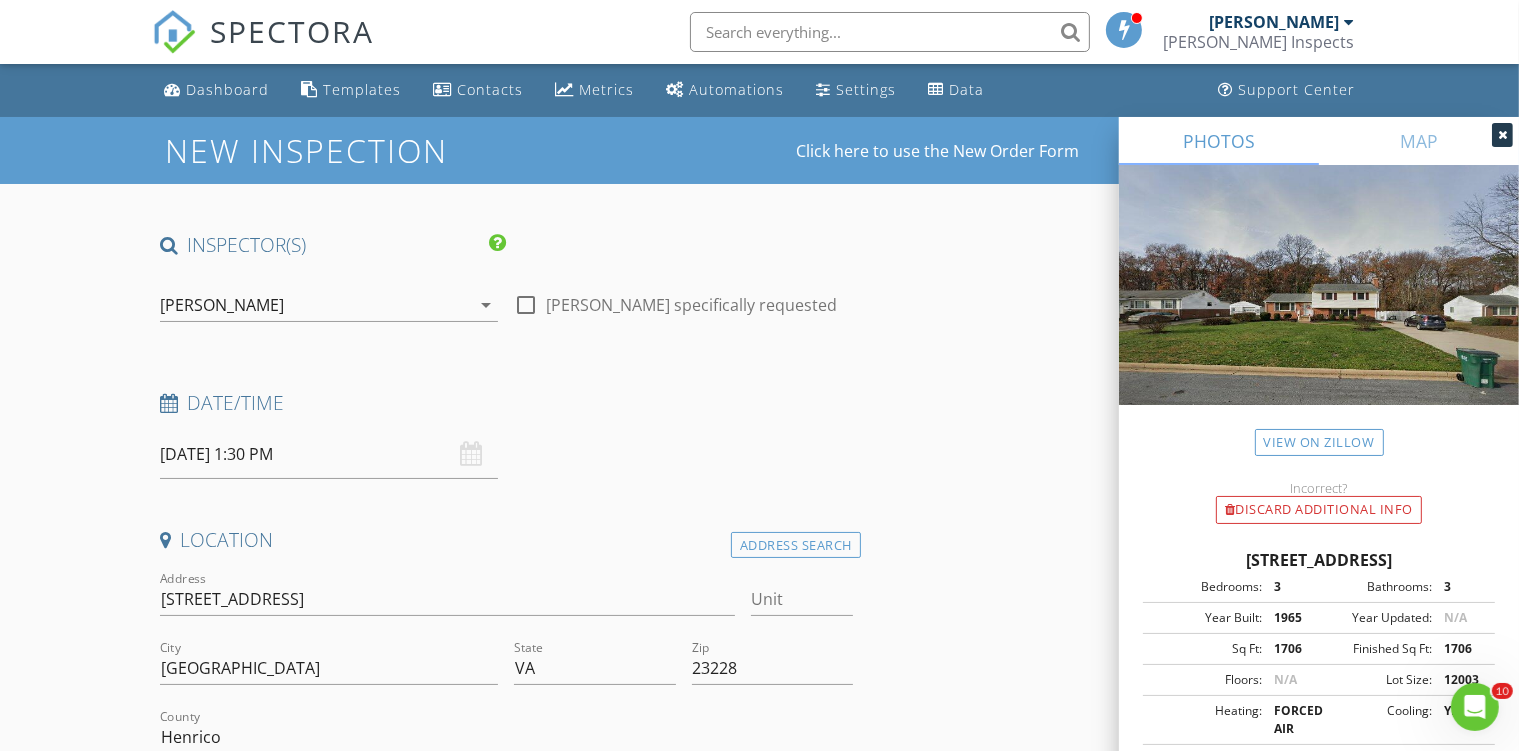click on "07/31/2025 1:30 PM" at bounding box center [329, 454] 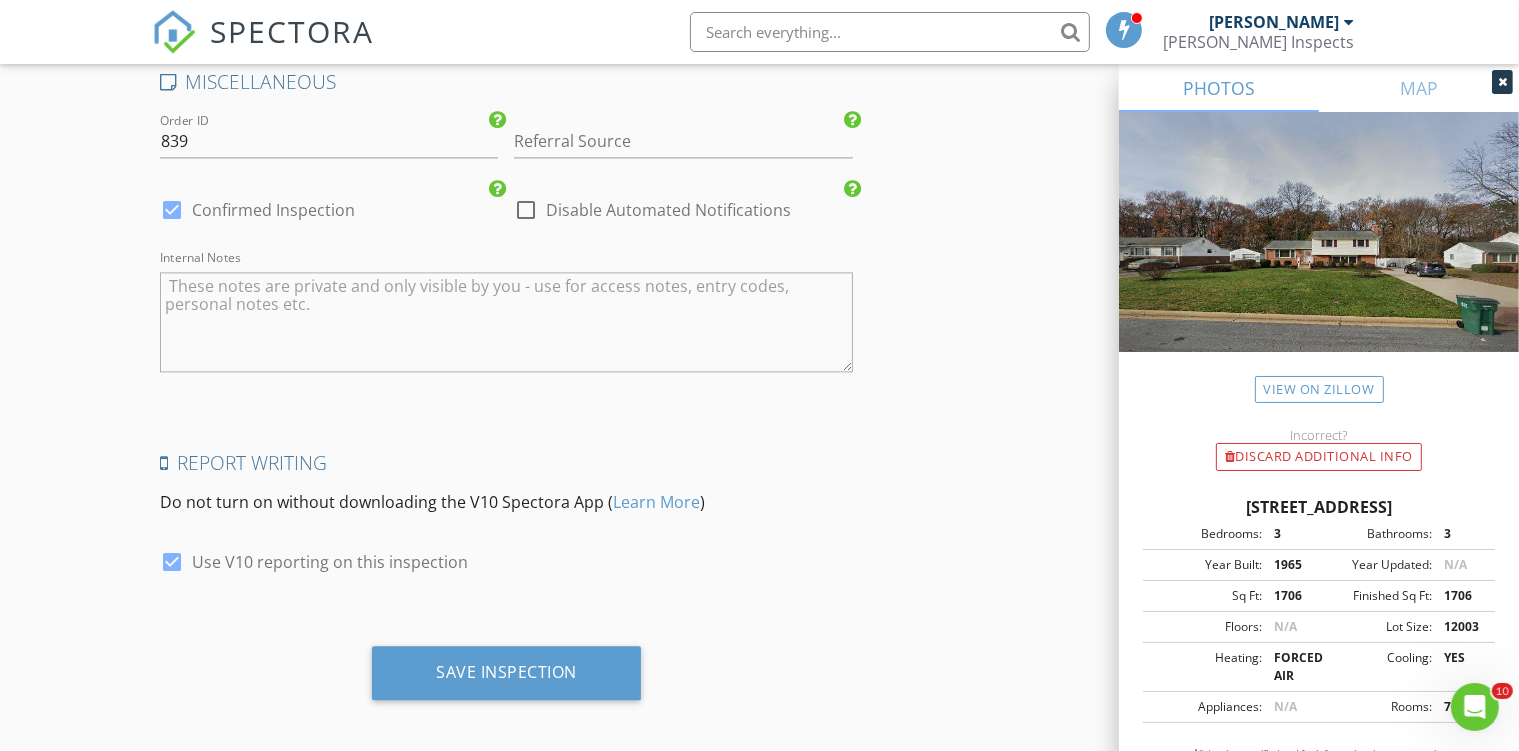 scroll, scrollTop: 4346, scrollLeft: 0, axis: vertical 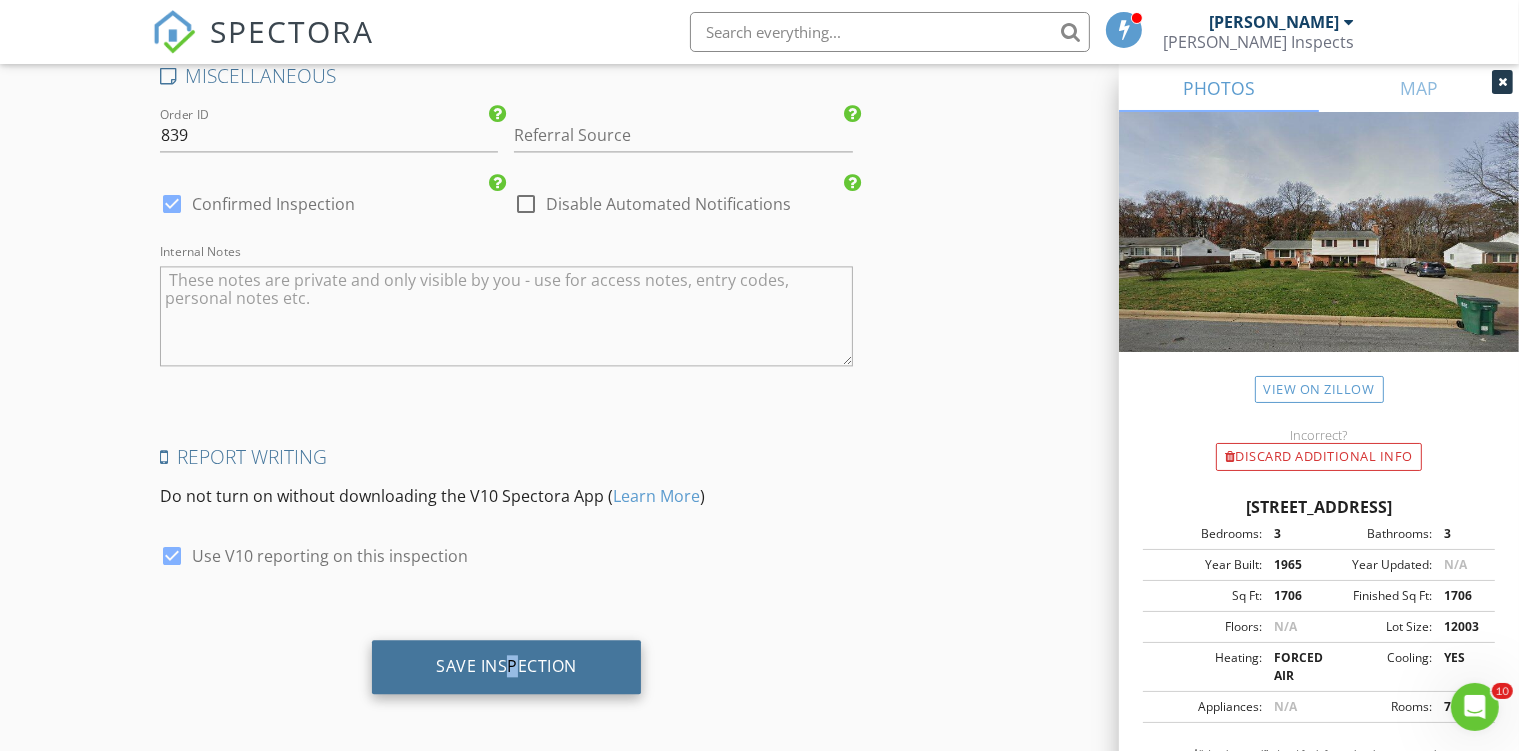 click on "Save Inspection" at bounding box center (506, 666) 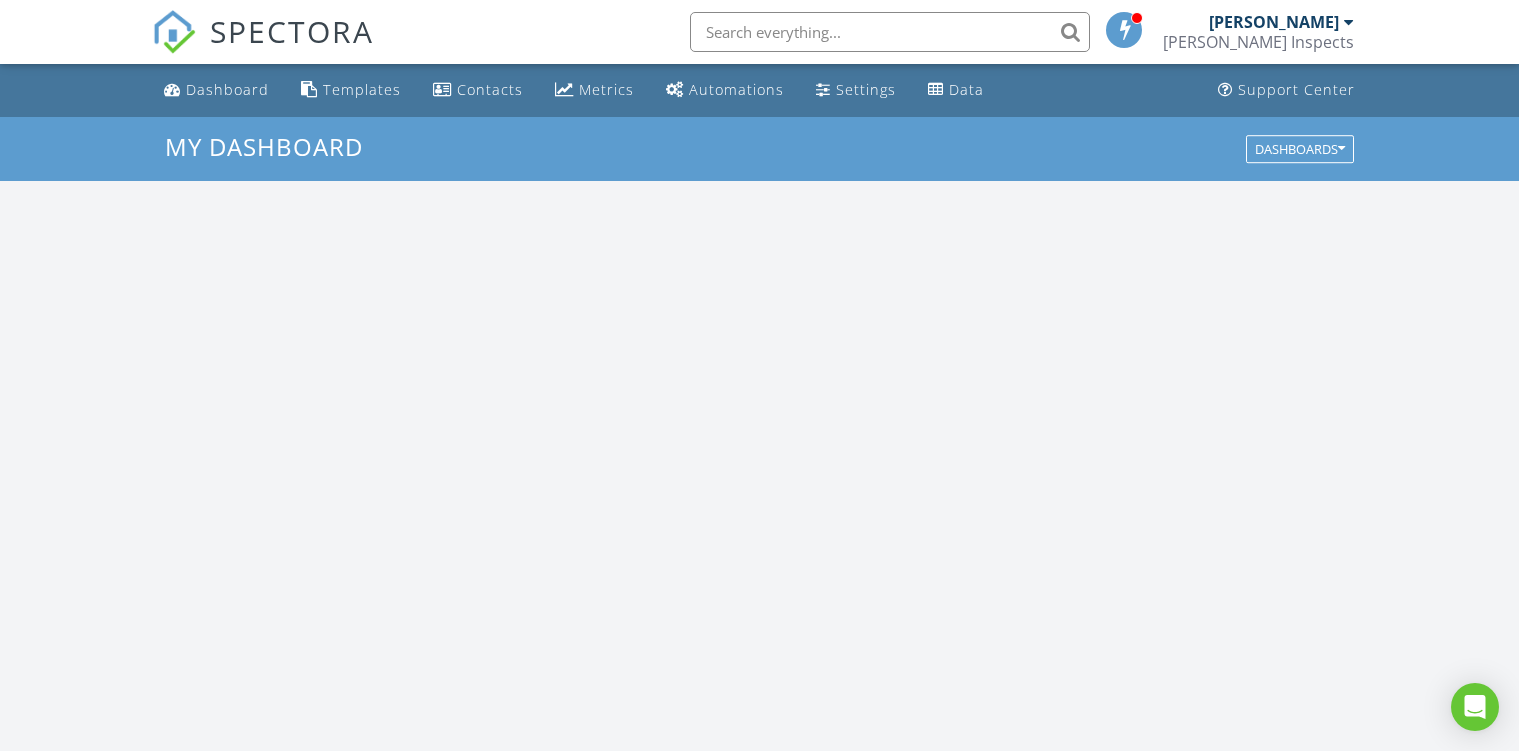 scroll, scrollTop: 0, scrollLeft: 0, axis: both 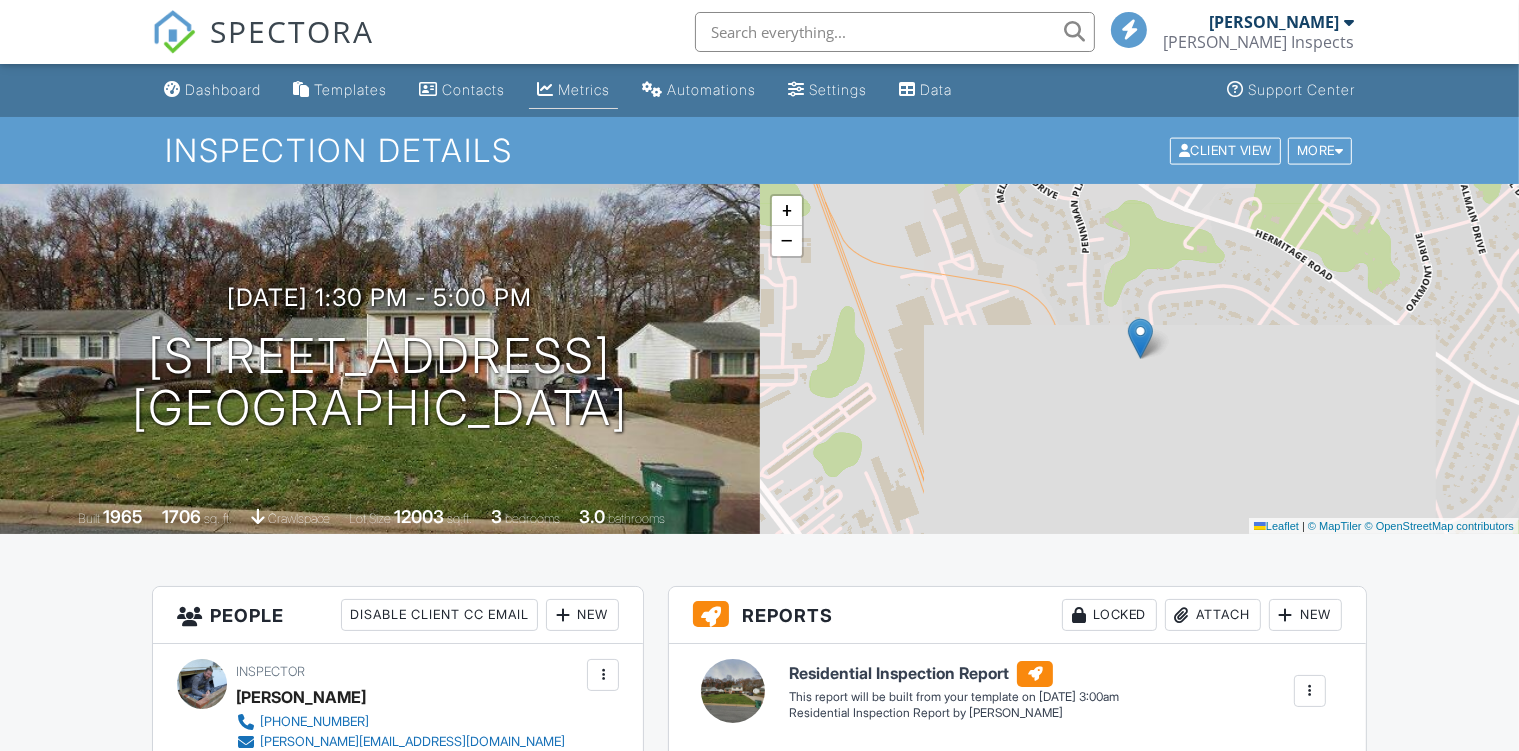 click on "Metrics" at bounding box center (584, 89) 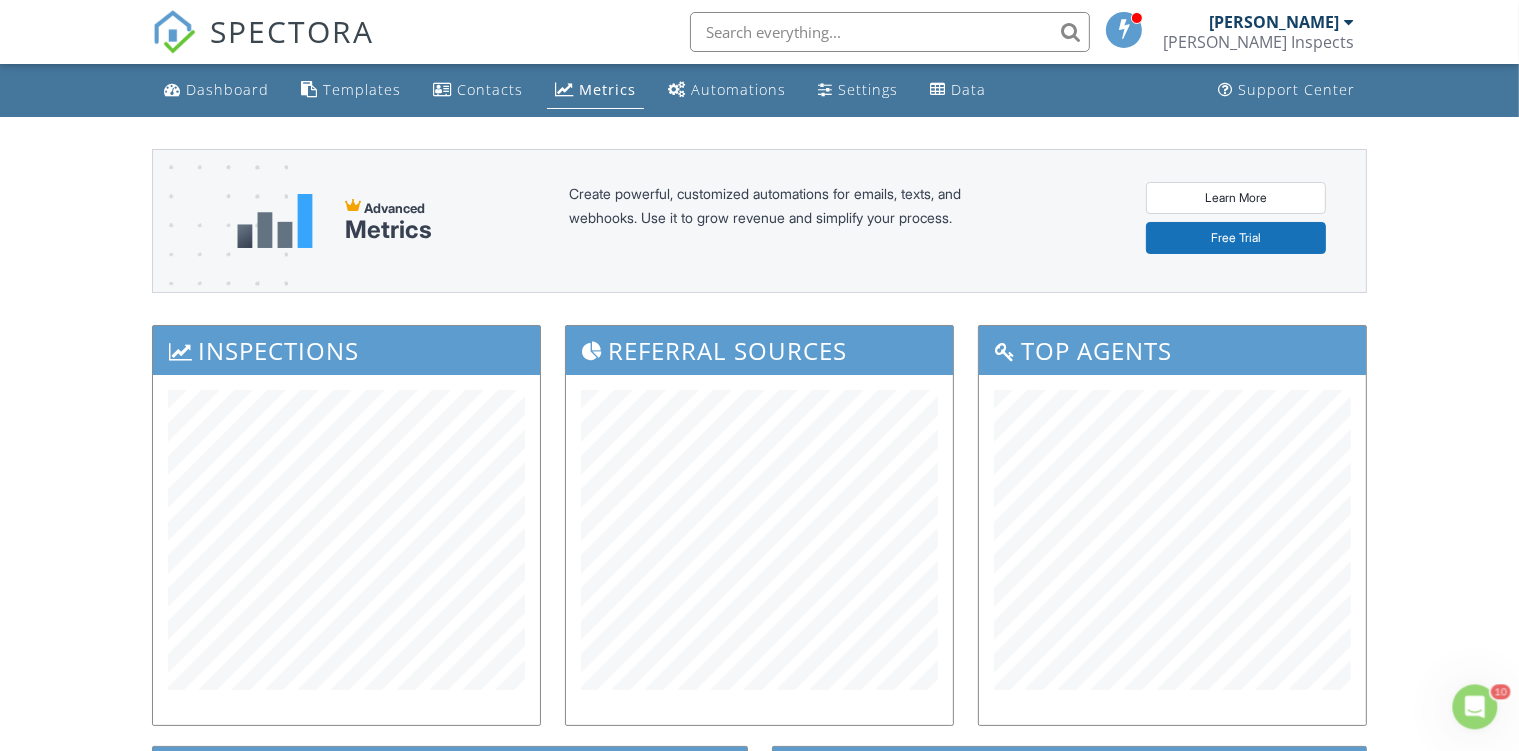 scroll, scrollTop: 0, scrollLeft: 0, axis: both 